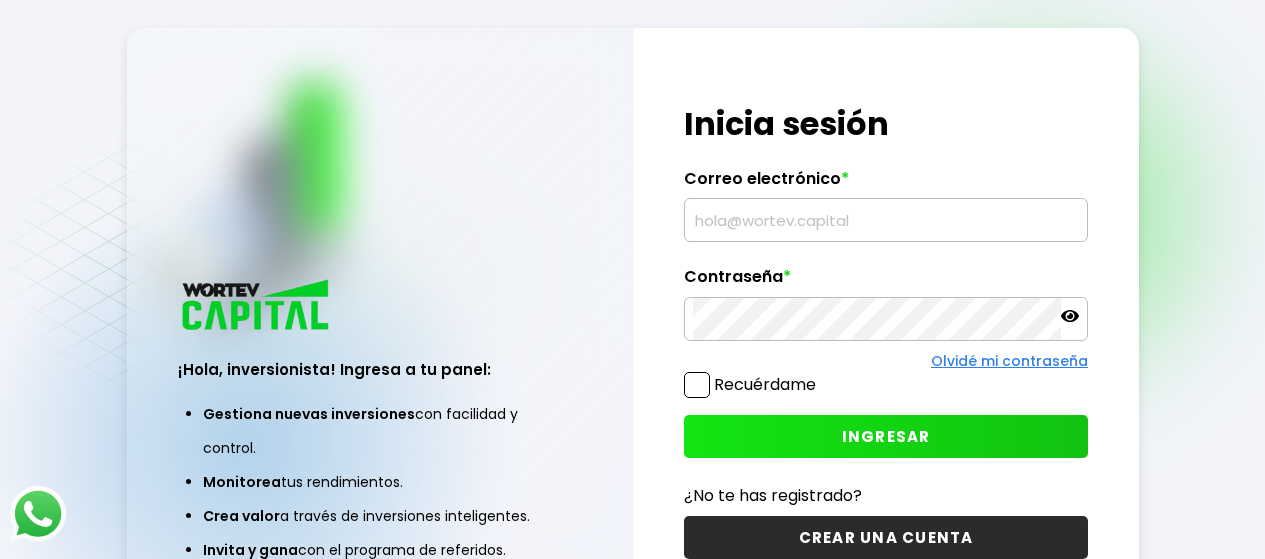 scroll, scrollTop: 0, scrollLeft: 0, axis: both 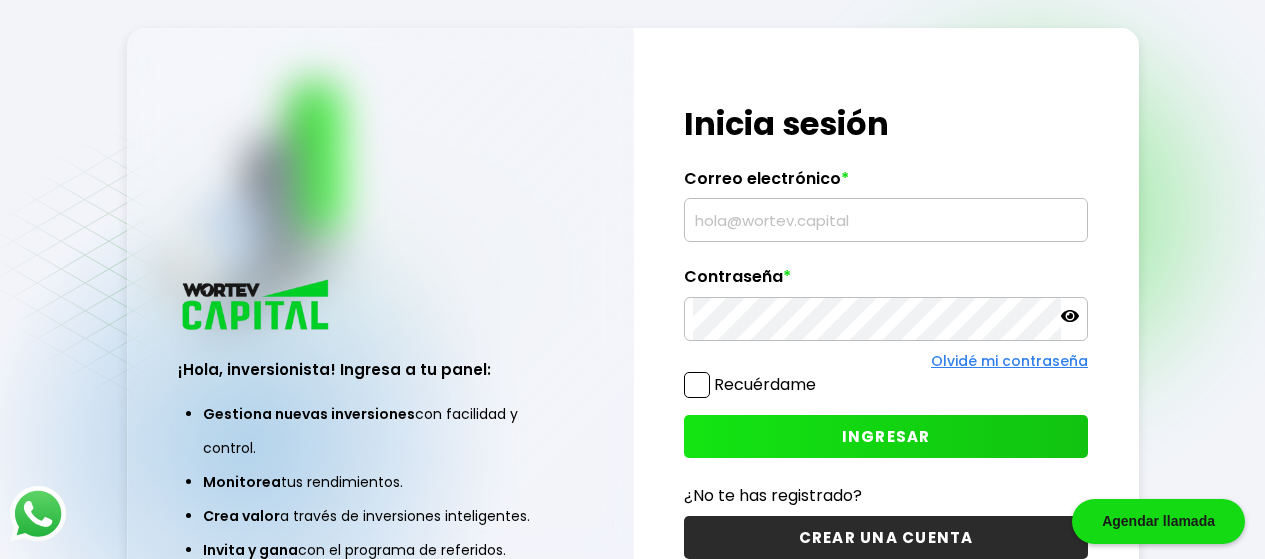 type on "[EMAIL]" 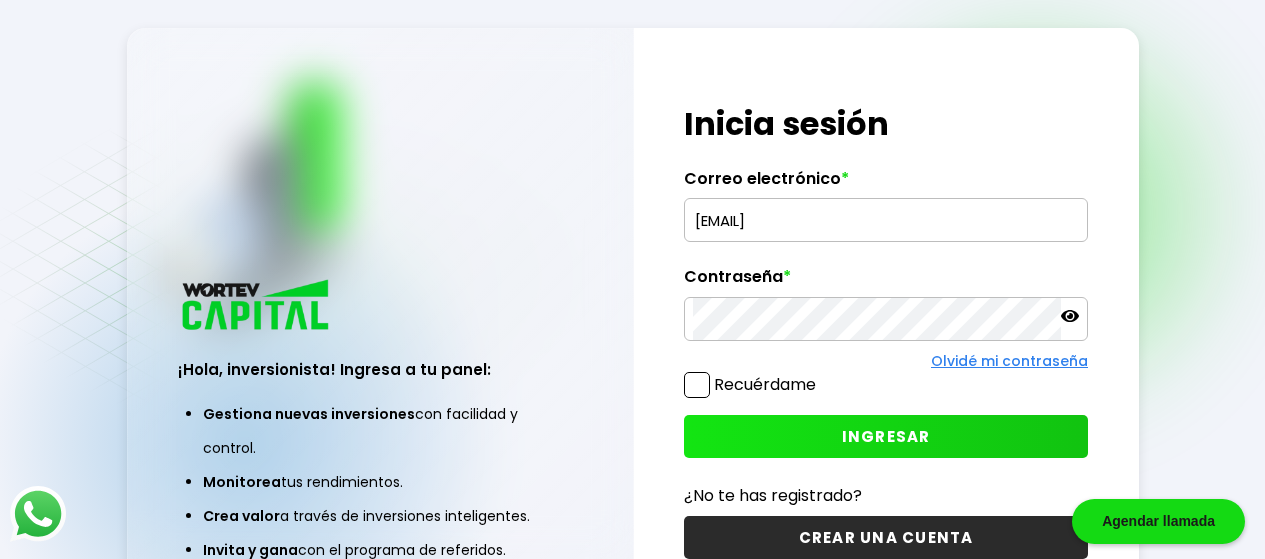 click on "INGRESAR" at bounding box center [886, 436] 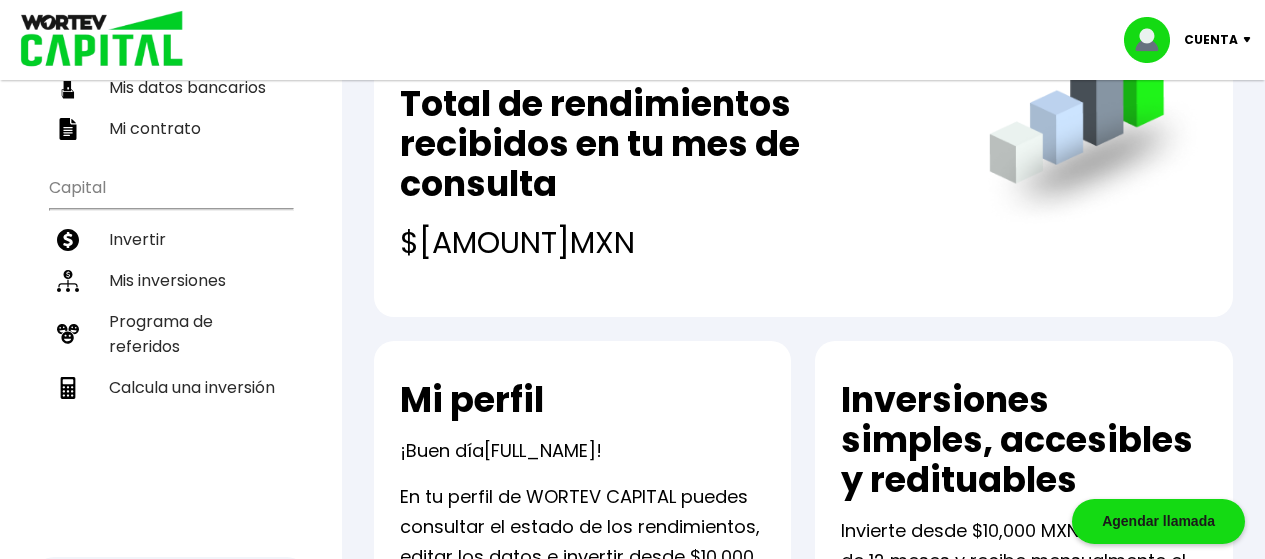 scroll, scrollTop: 211, scrollLeft: 0, axis: vertical 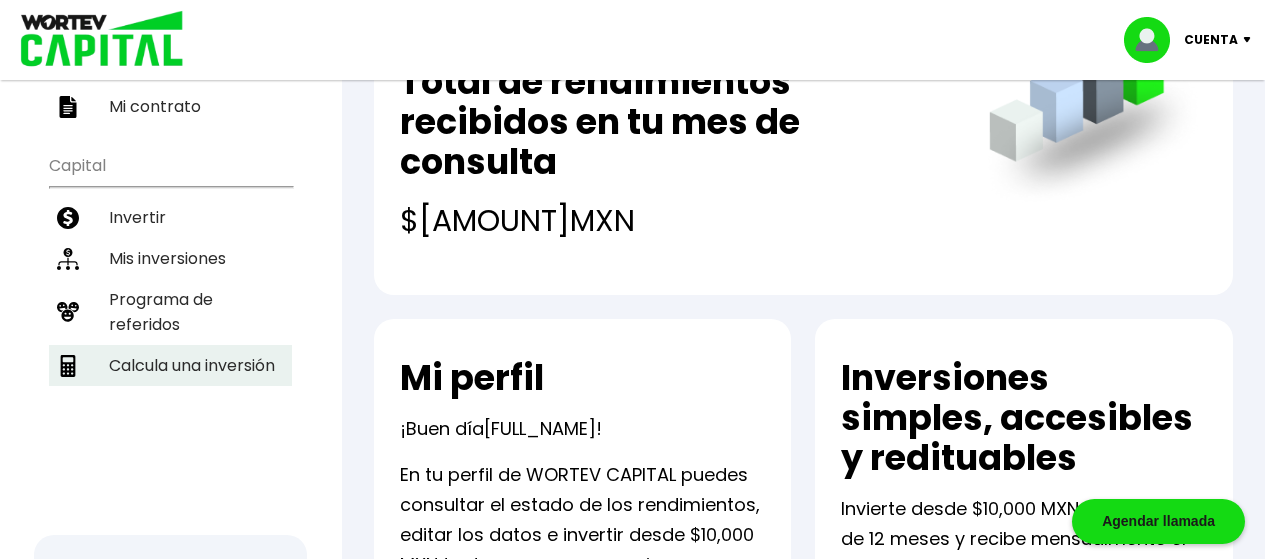 click on "Calcula una inversión" at bounding box center [170, 365] 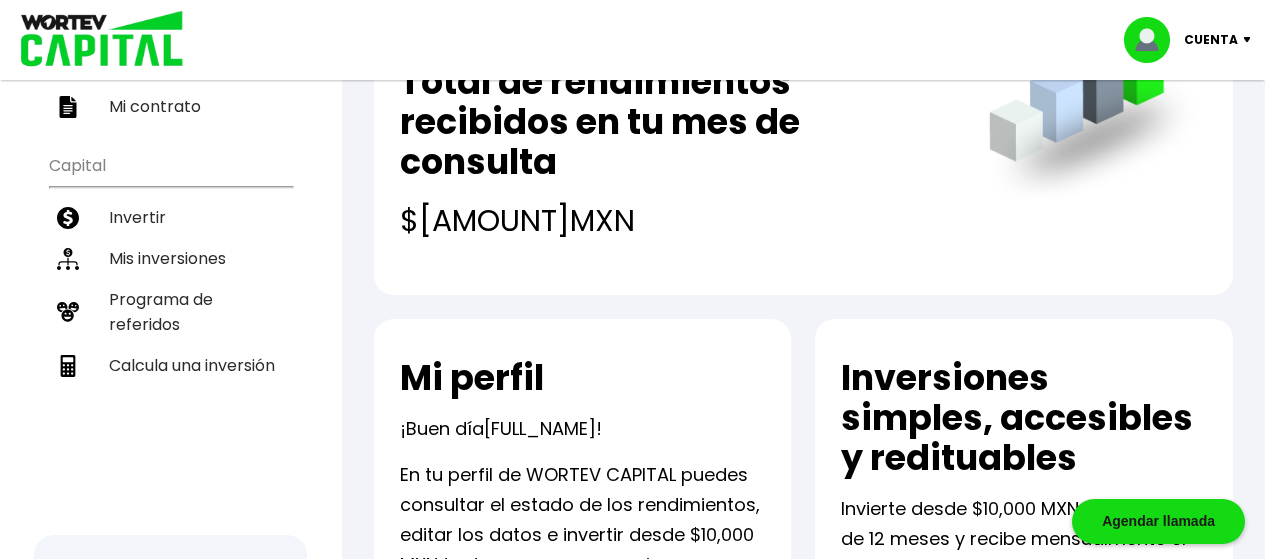 select on "1" 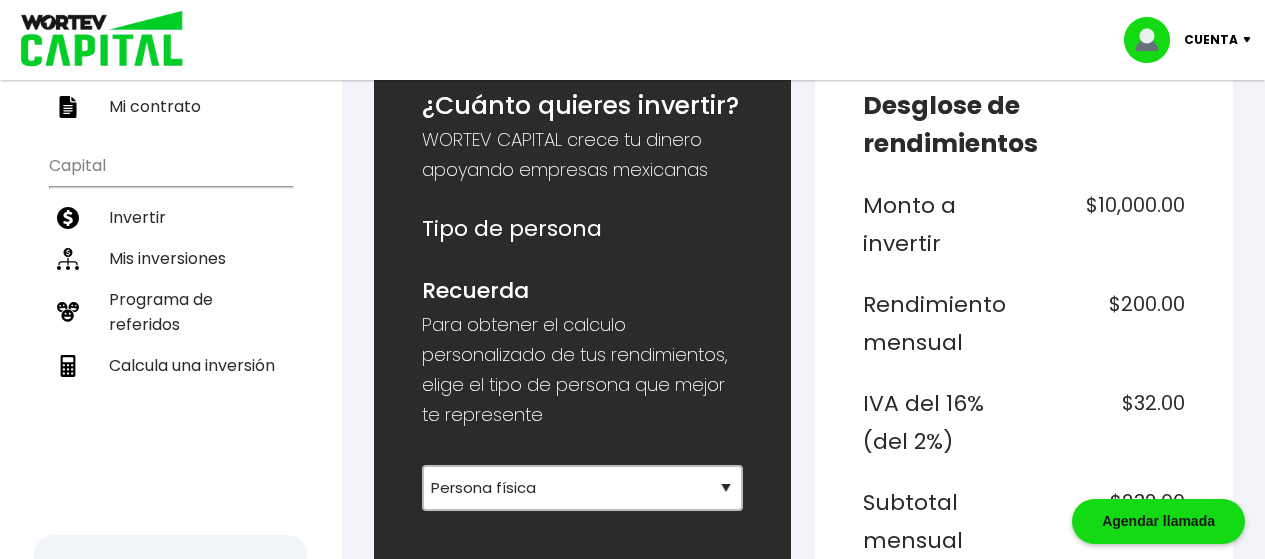 scroll, scrollTop: 0, scrollLeft: 0, axis: both 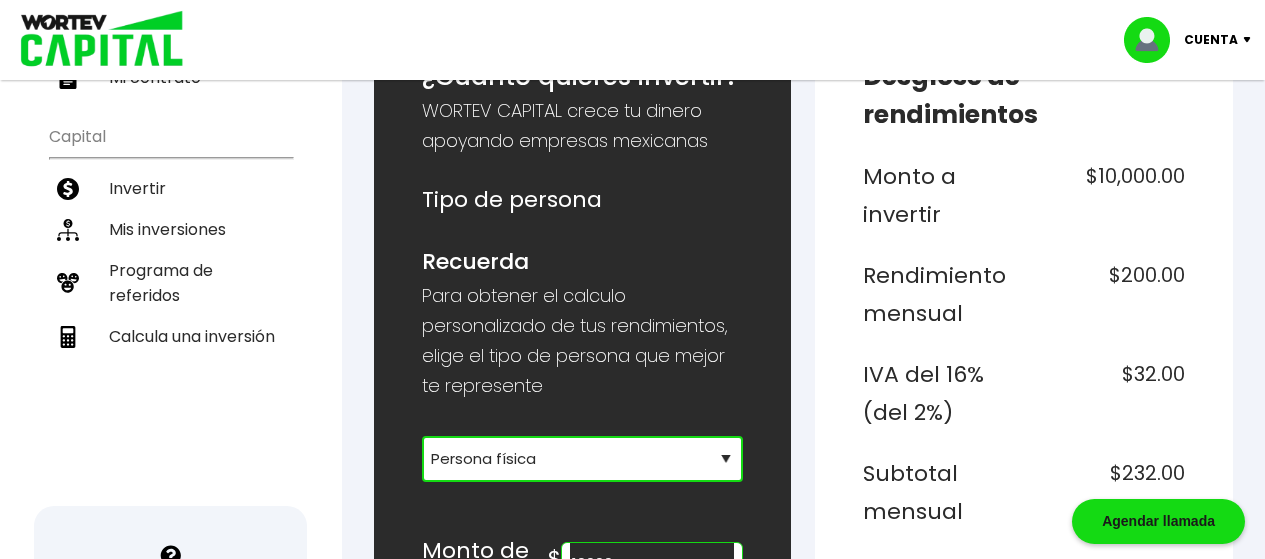 click on "Selecciona tu tipo de persona Persona Física que emite factura Persona física Persona moral" at bounding box center (583, 459) 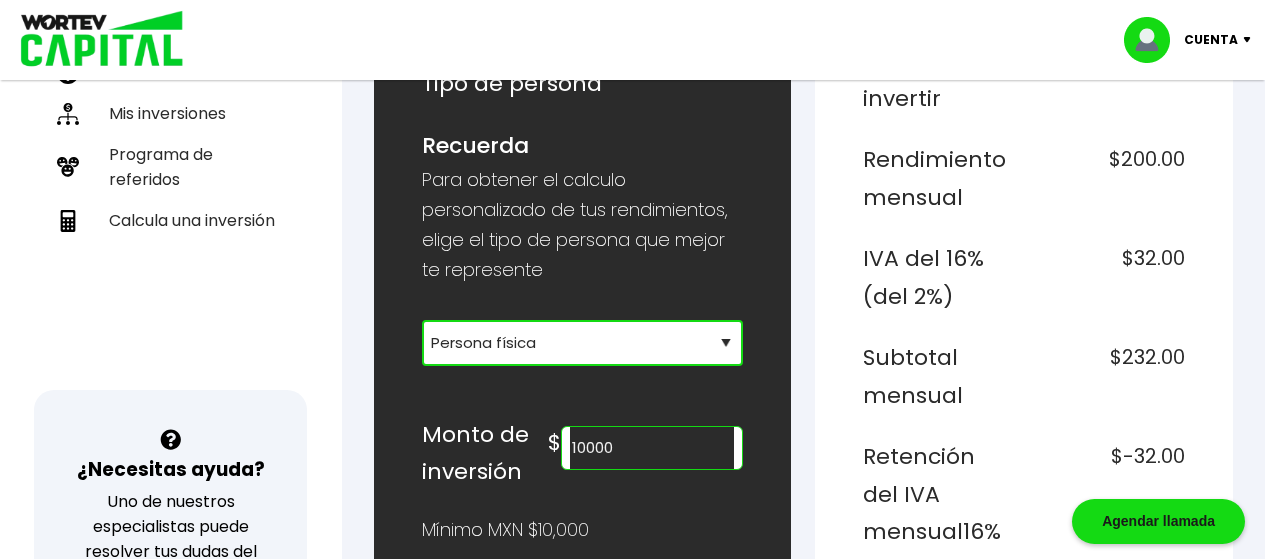 scroll, scrollTop: 512, scrollLeft: 0, axis: vertical 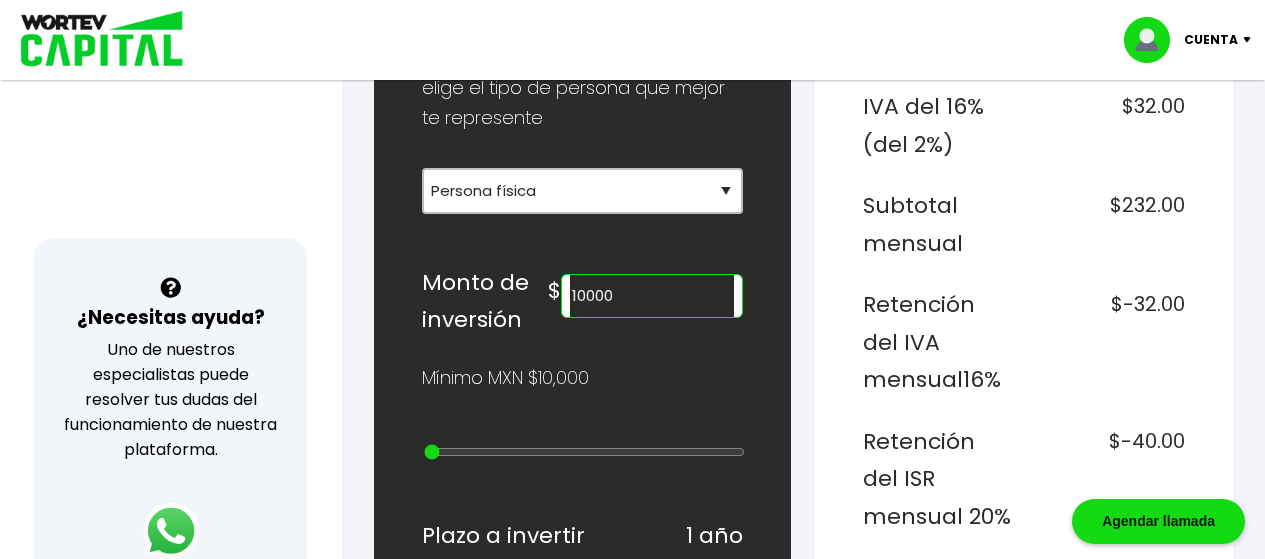 drag, startPoint x: 649, startPoint y: 299, endPoint x: 491, endPoint y: 293, distance: 158.11388 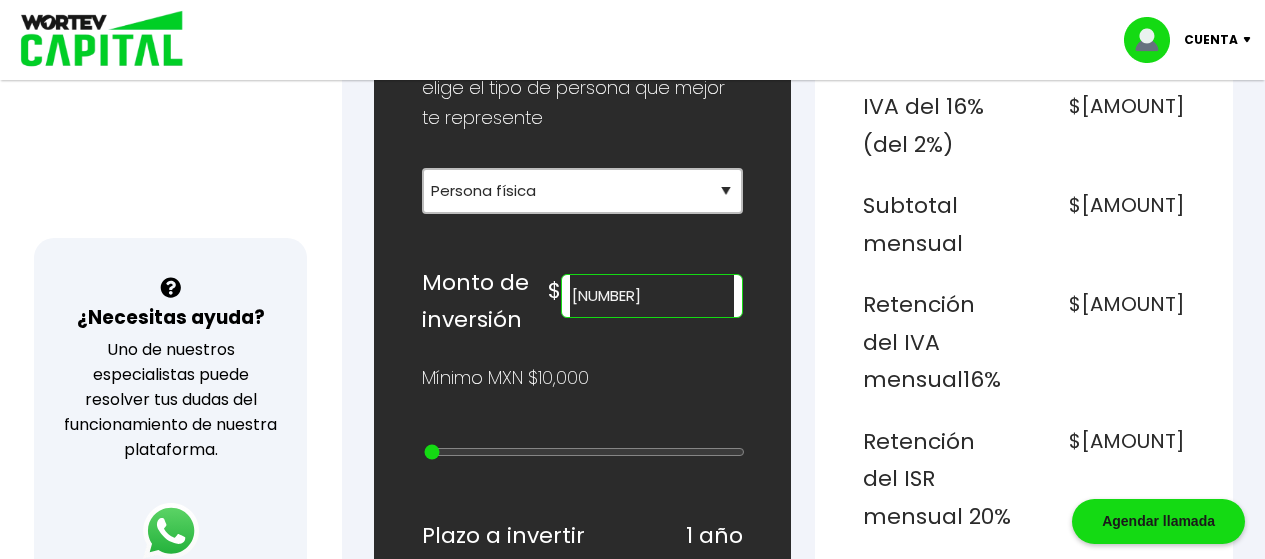 type on "[NUMBER]" 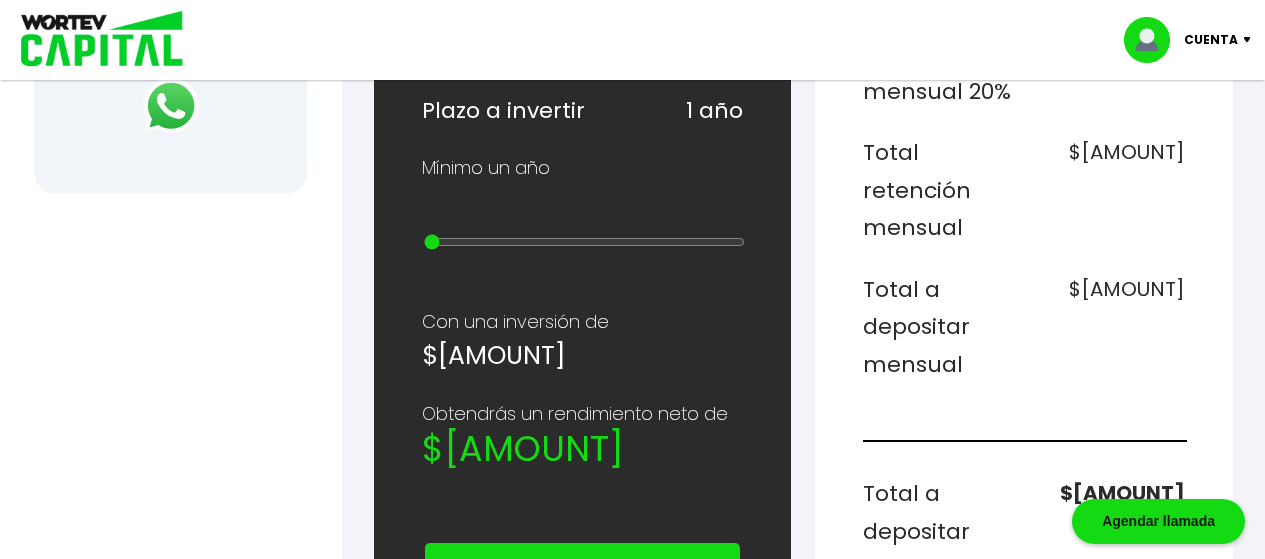 scroll, scrollTop: 1011, scrollLeft: 0, axis: vertical 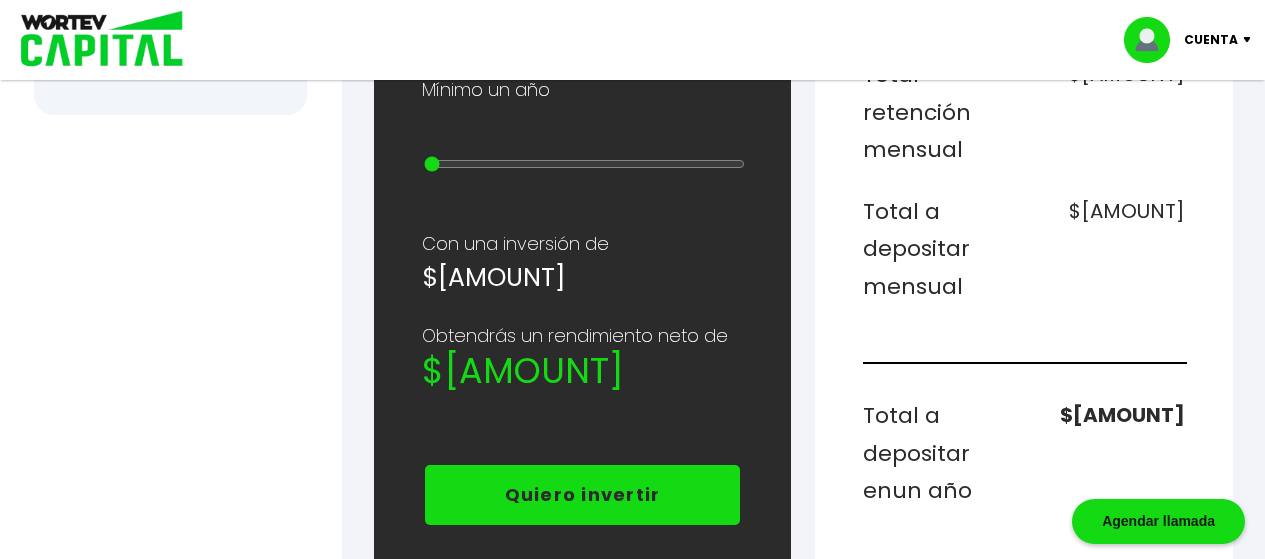 click at bounding box center (1251, 40) 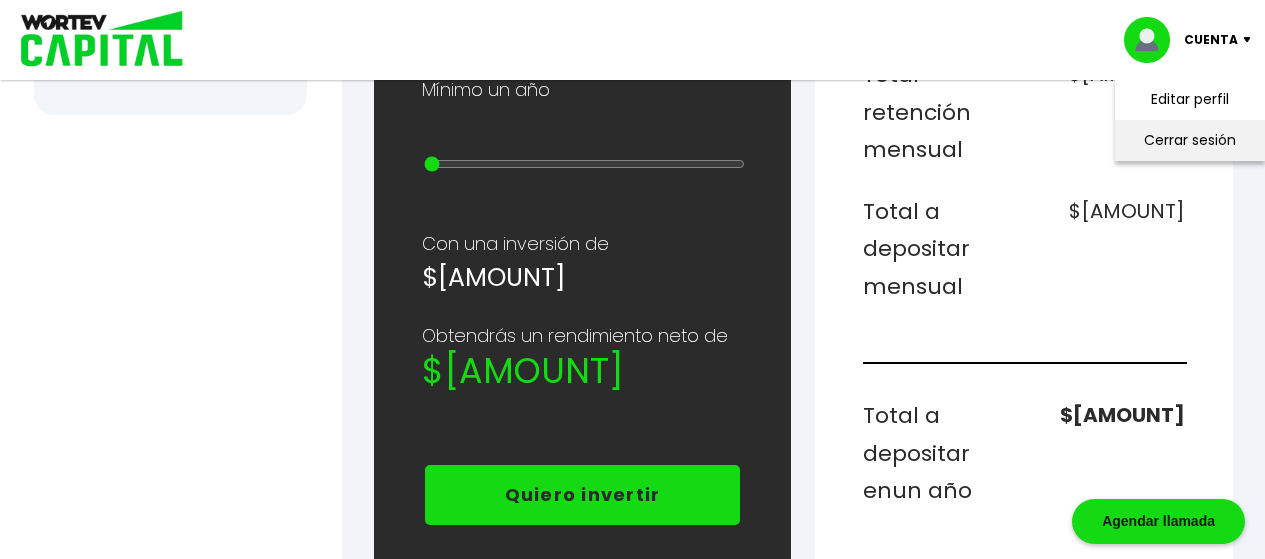 click on "Cerrar sesión" at bounding box center (1190, 140) 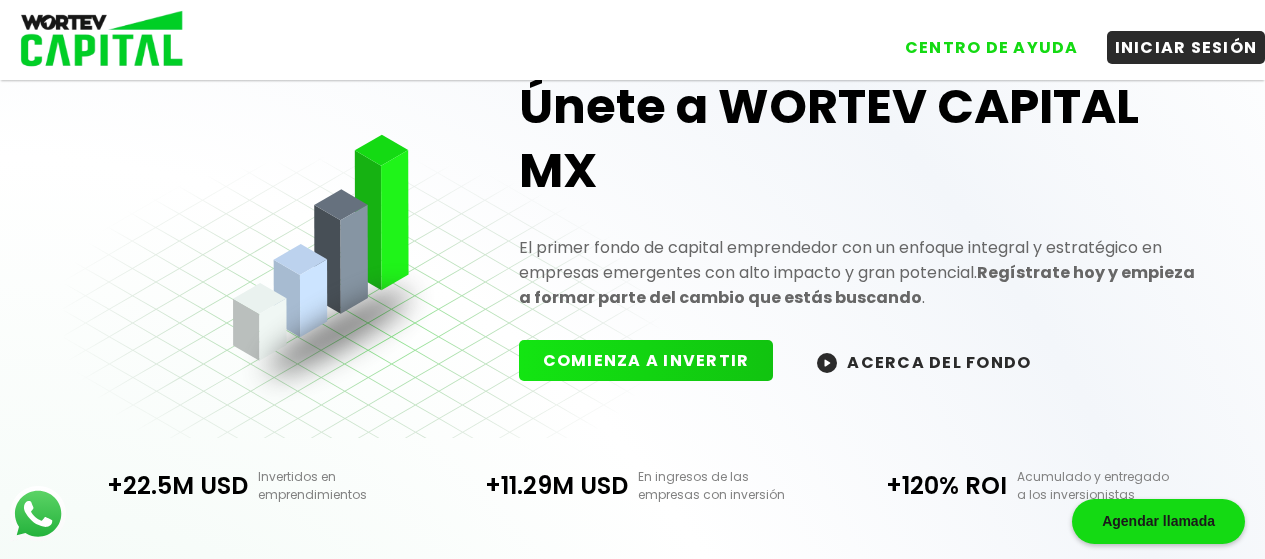 scroll, scrollTop: 479, scrollLeft: 0, axis: vertical 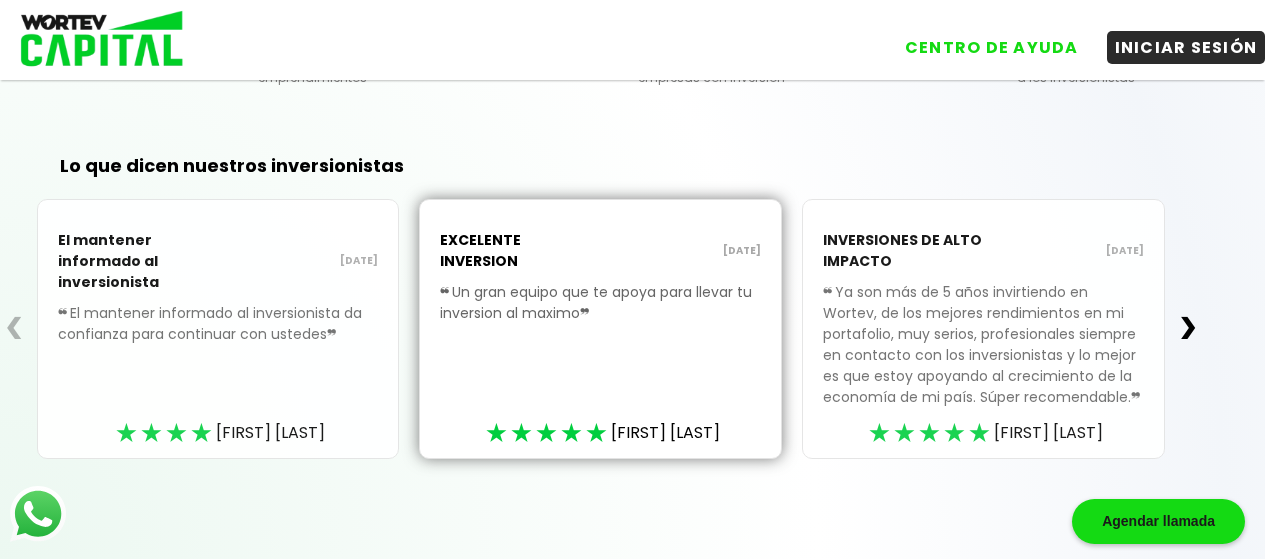 click on "[DATE] "[QUOTE]" ★★★★ [FIRST] [LAST] [DESCRIPTION] [DATE] "[QUOTE]" ★★★★★ [FIRST] [LAST] [DESCRIPTION] [DATE] "[QUOTE]" ★★★★★ [FIRST] [LAST]" at bounding box center (601, 338) 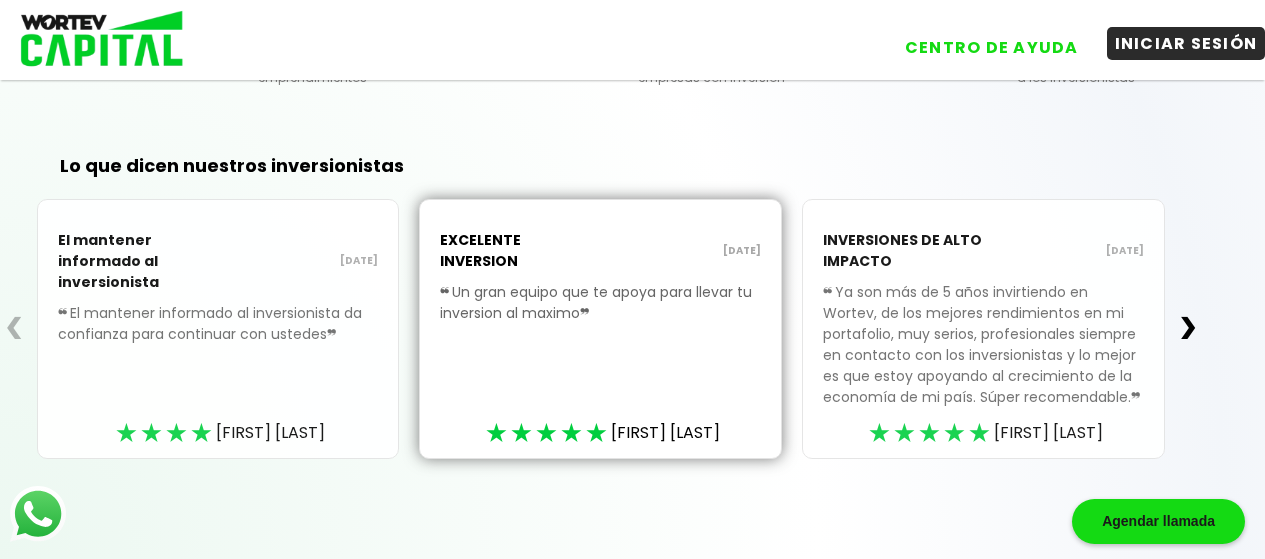 click on "INICIAR SESIÓN" at bounding box center (1186, 43) 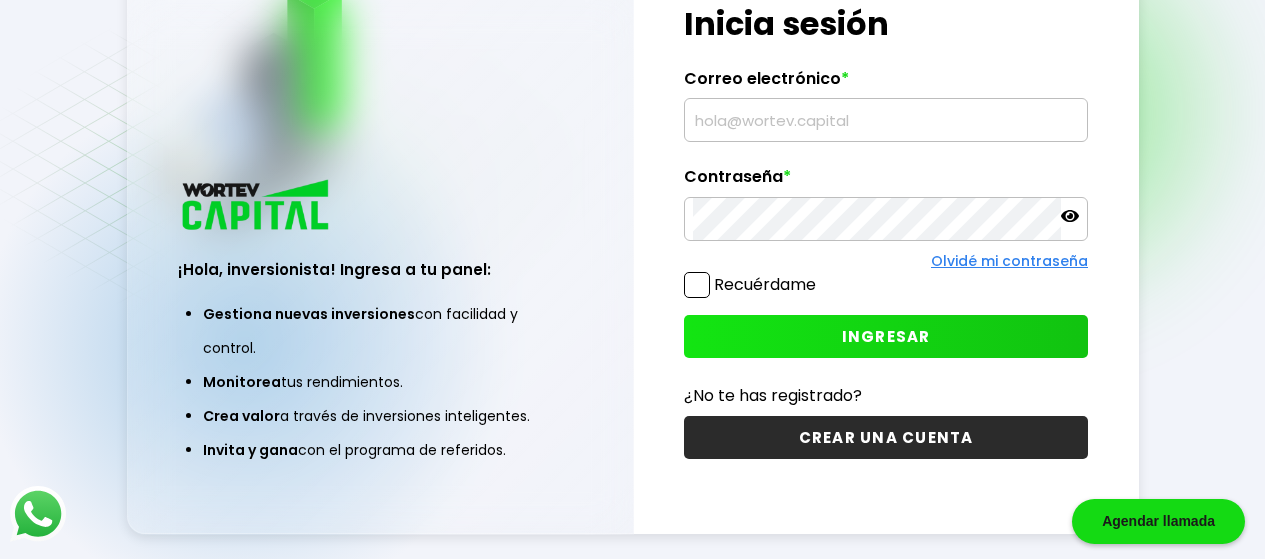 type on "[EMAIL]" 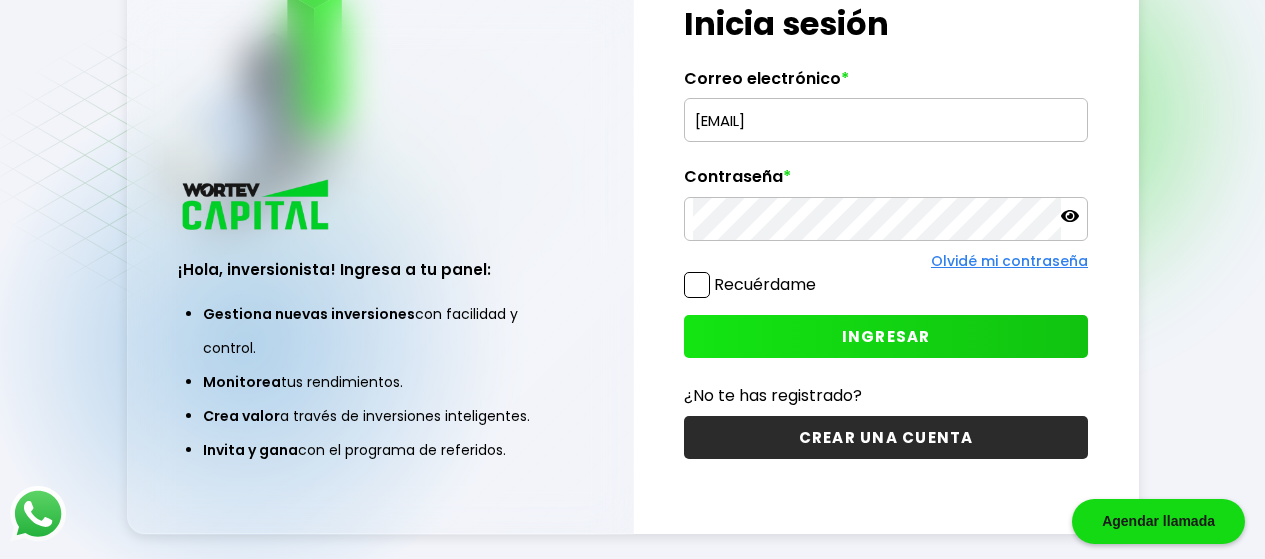 scroll, scrollTop: 100, scrollLeft: 0, axis: vertical 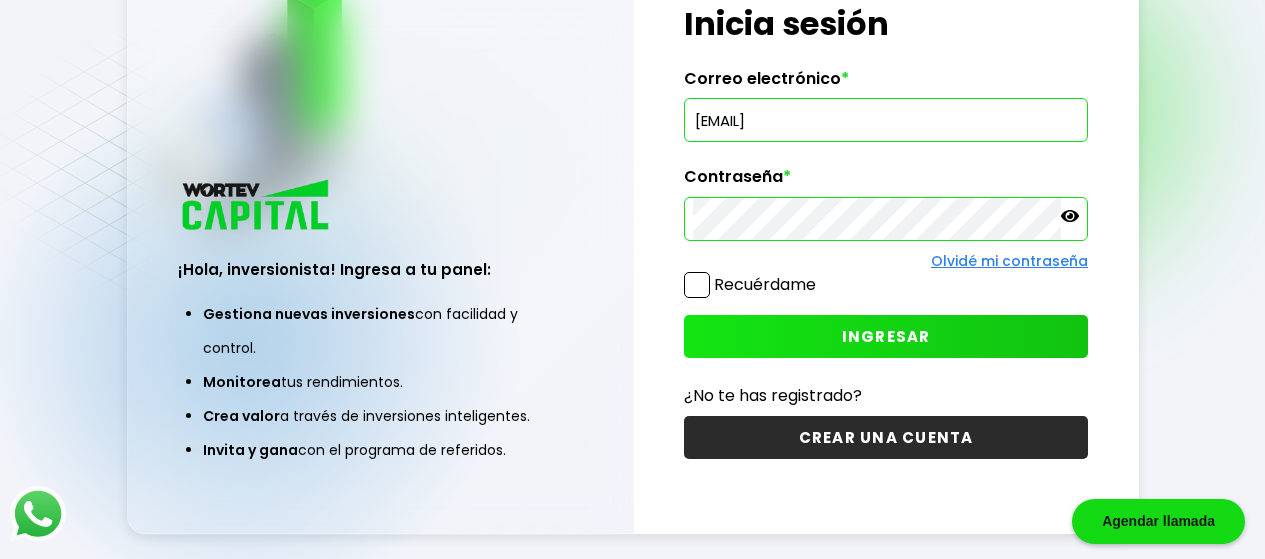 click on "INGRESAR" at bounding box center (886, 336) 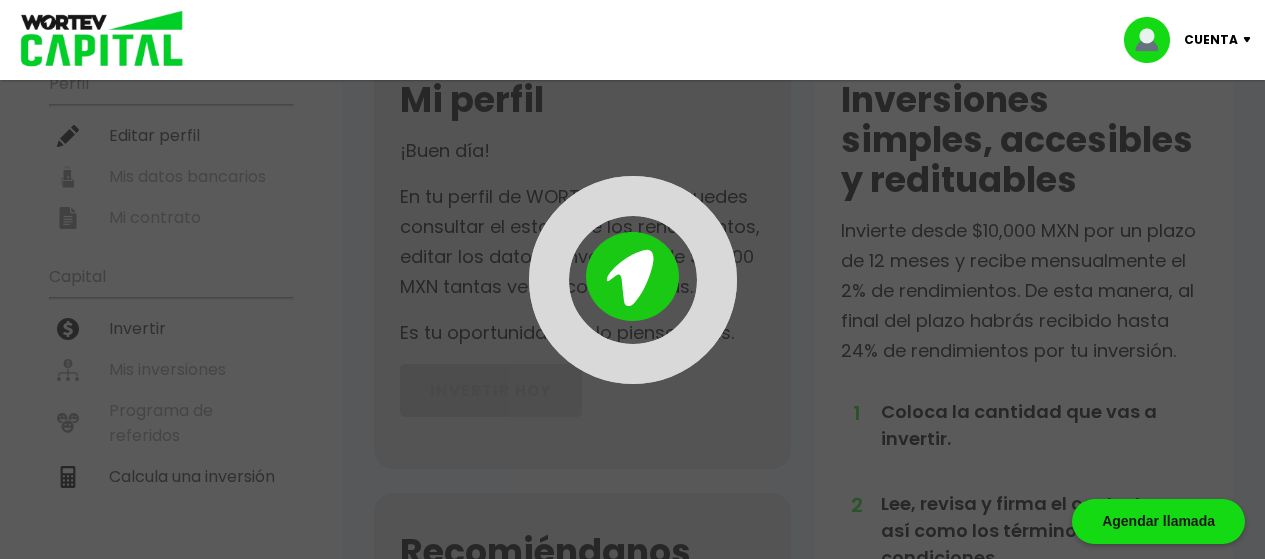 scroll, scrollTop: 0, scrollLeft: 0, axis: both 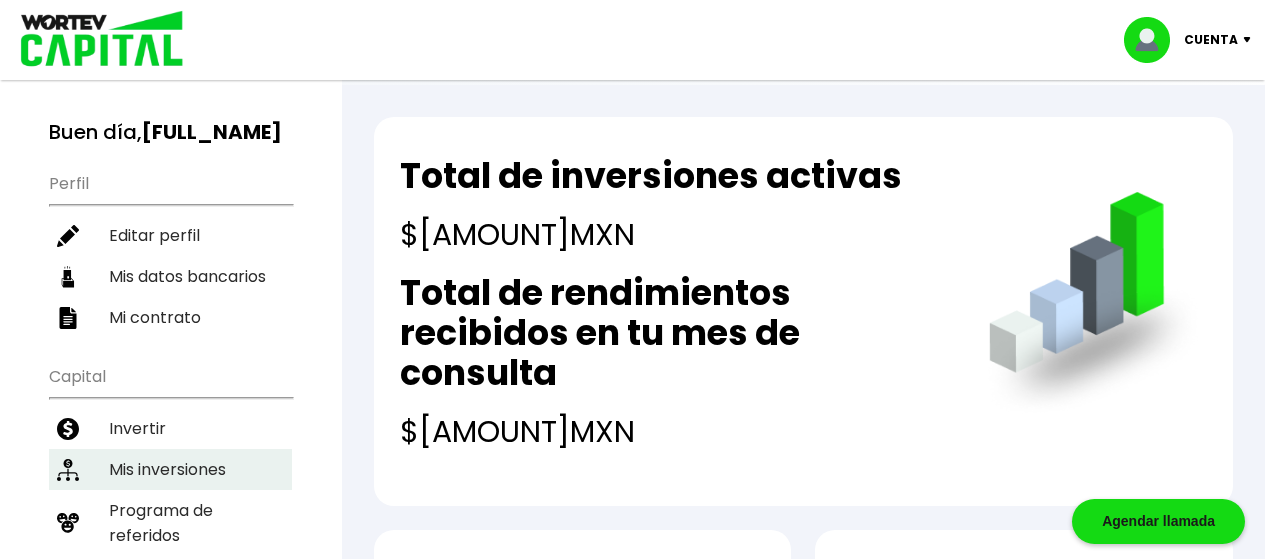 click on "Mis inversiones" at bounding box center (170, 469) 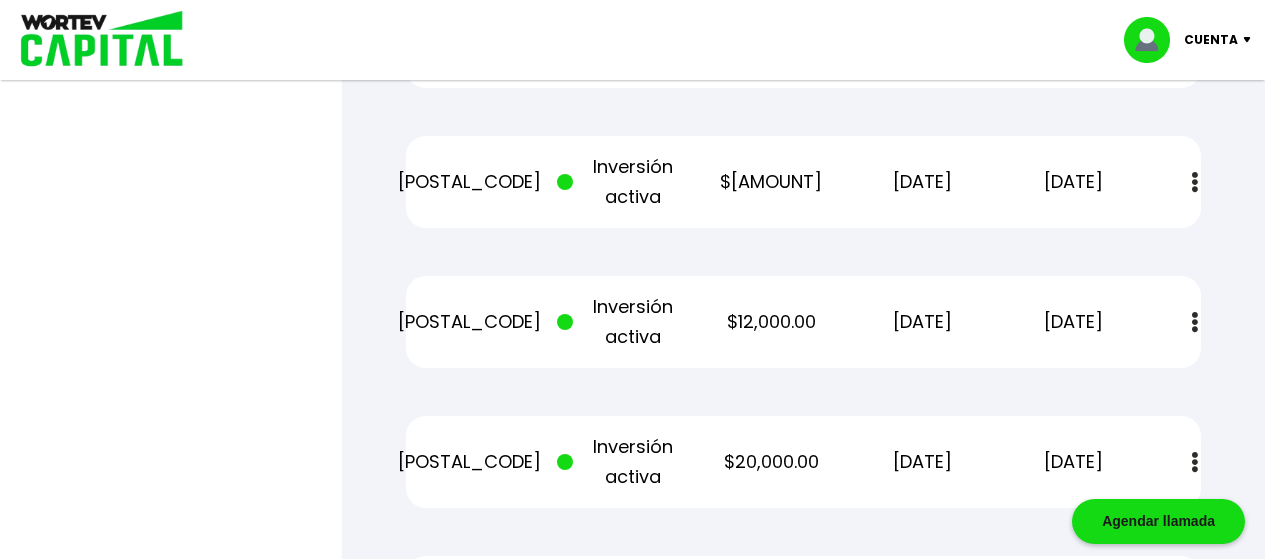 scroll, scrollTop: 1760, scrollLeft: 0, axis: vertical 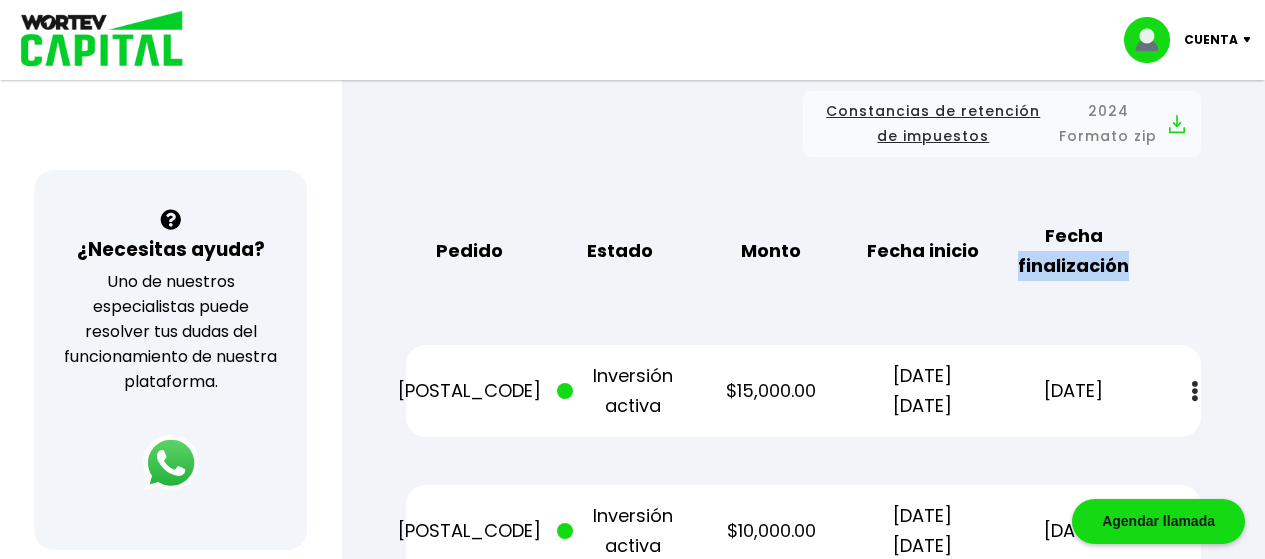drag, startPoint x: 1258, startPoint y: 228, endPoint x: 1265, endPoint y: 258, distance: 30.805843 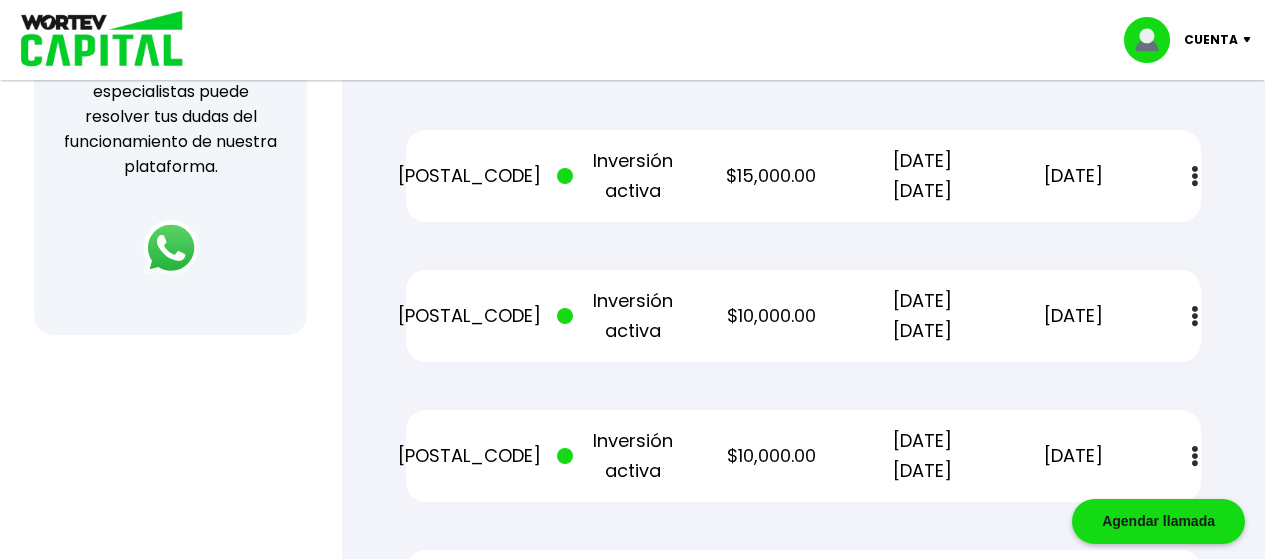 scroll, scrollTop: 786, scrollLeft: 0, axis: vertical 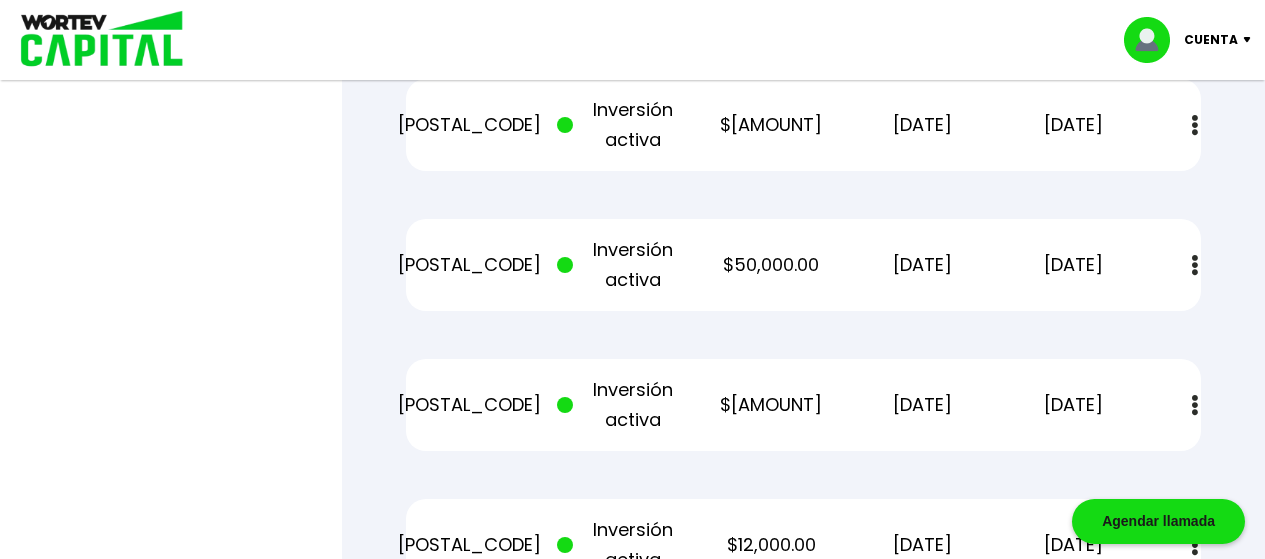 click on "[POSTAL_CODE]" at bounding box center (469, 265) 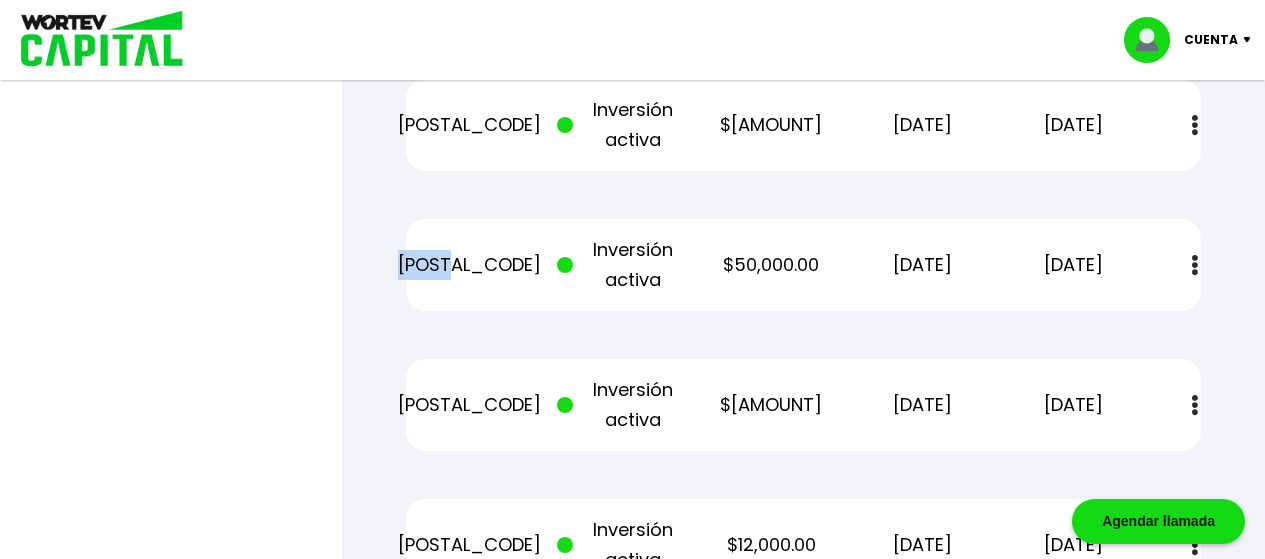 click on "[POSTAL_CODE]" at bounding box center [469, 265] 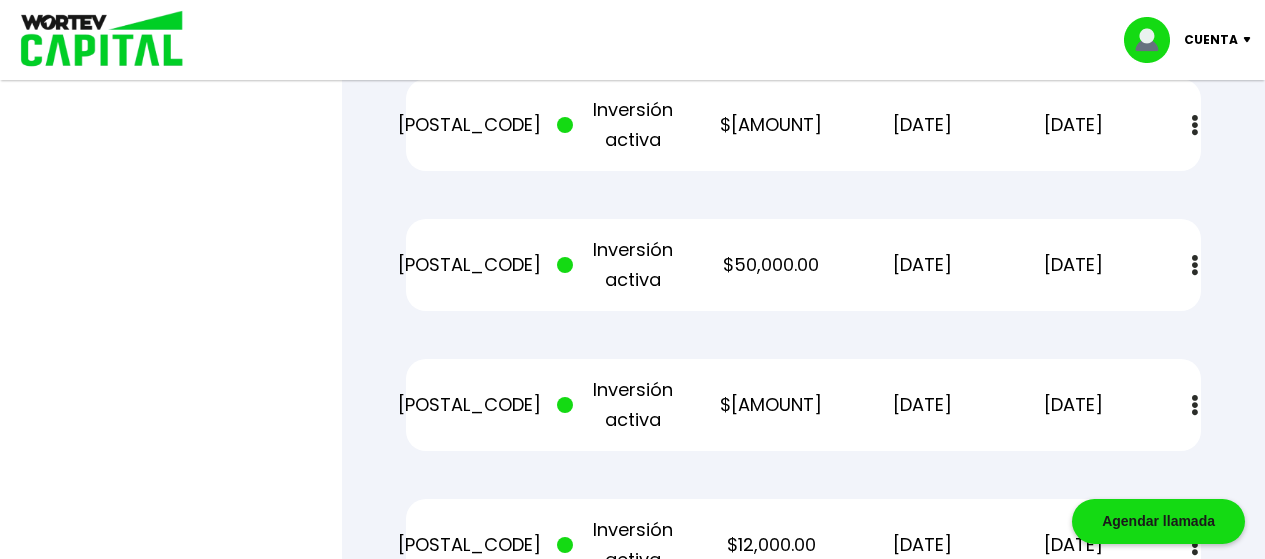 click on "[POSTAL_CODE]" at bounding box center (469, 405) 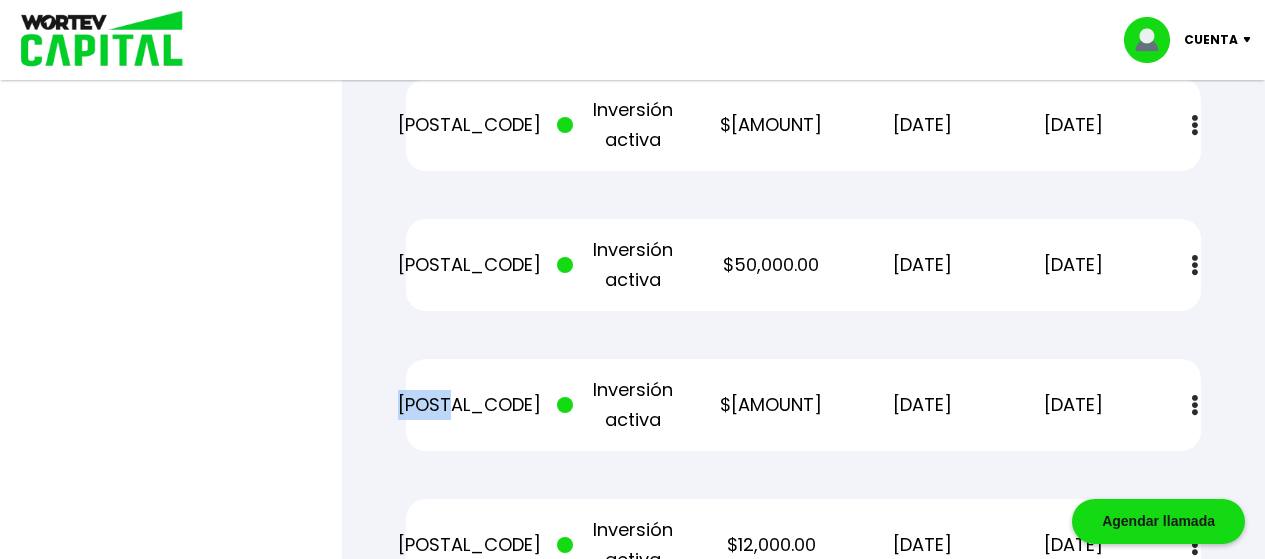 click on "[POSTAL_CODE]" at bounding box center [469, 405] 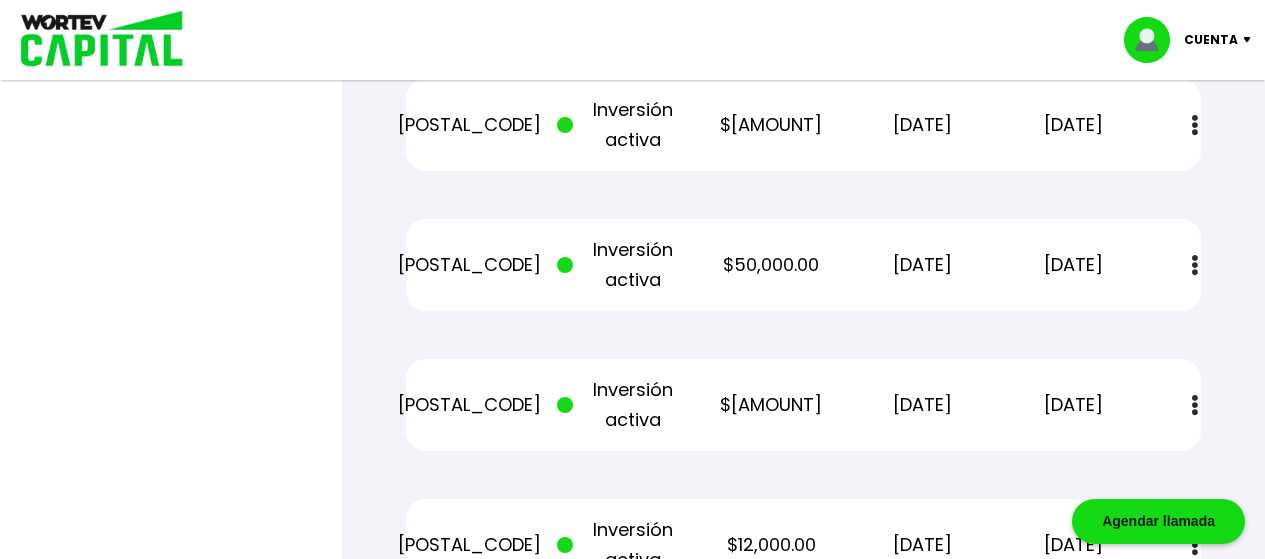 click on "[POSTAL_CODE]" at bounding box center (469, 545) 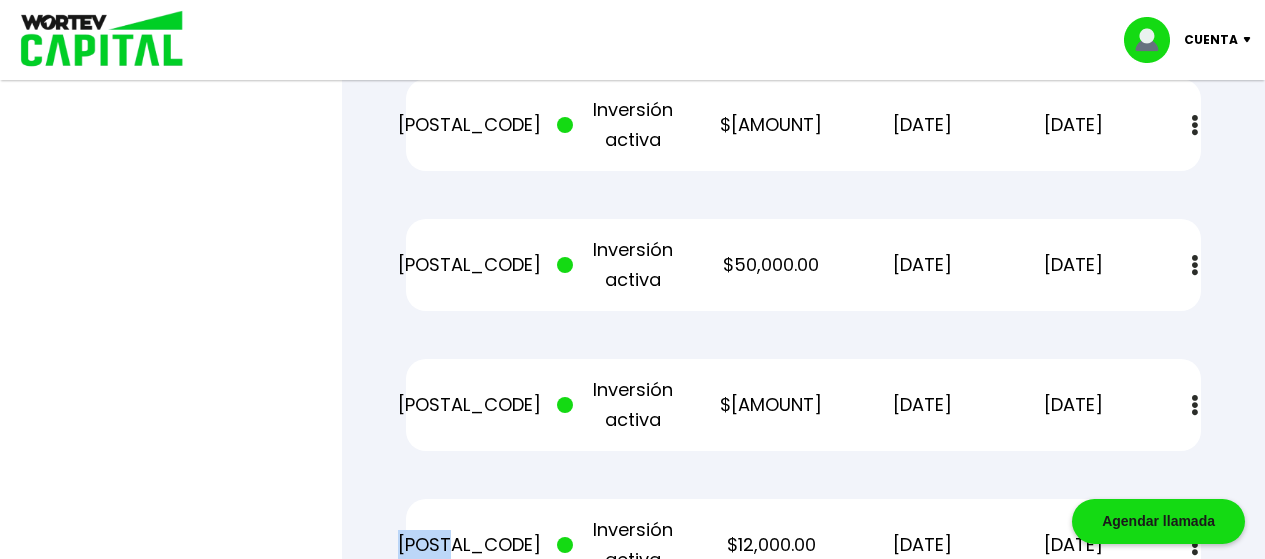 click on "[POSTAL_CODE]" at bounding box center [469, 545] 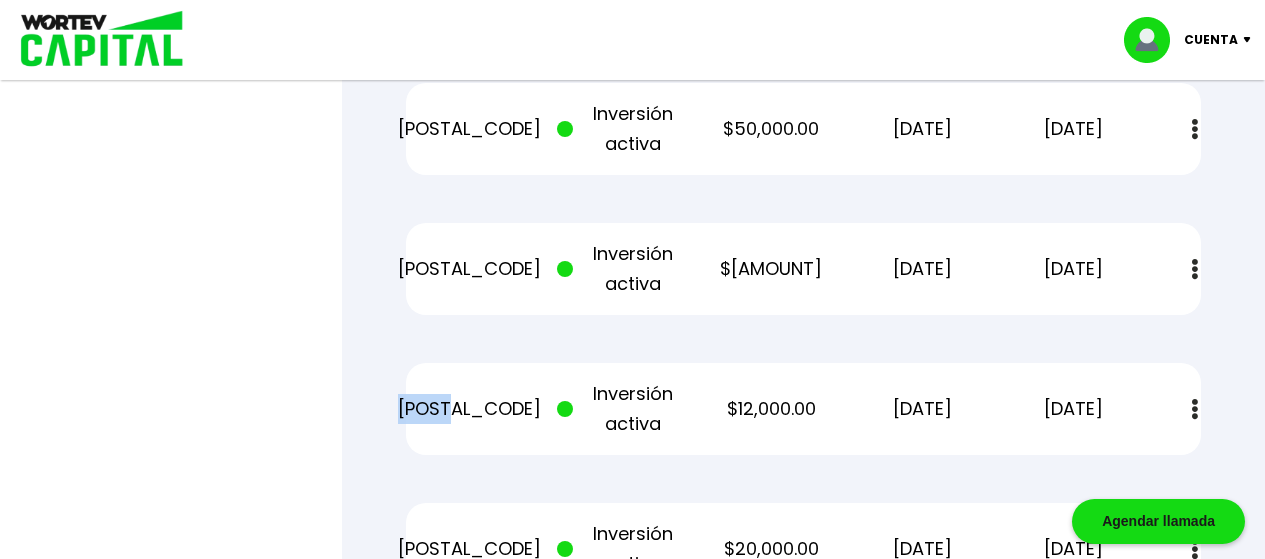 scroll, scrollTop: 1720, scrollLeft: 0, axis: vertical 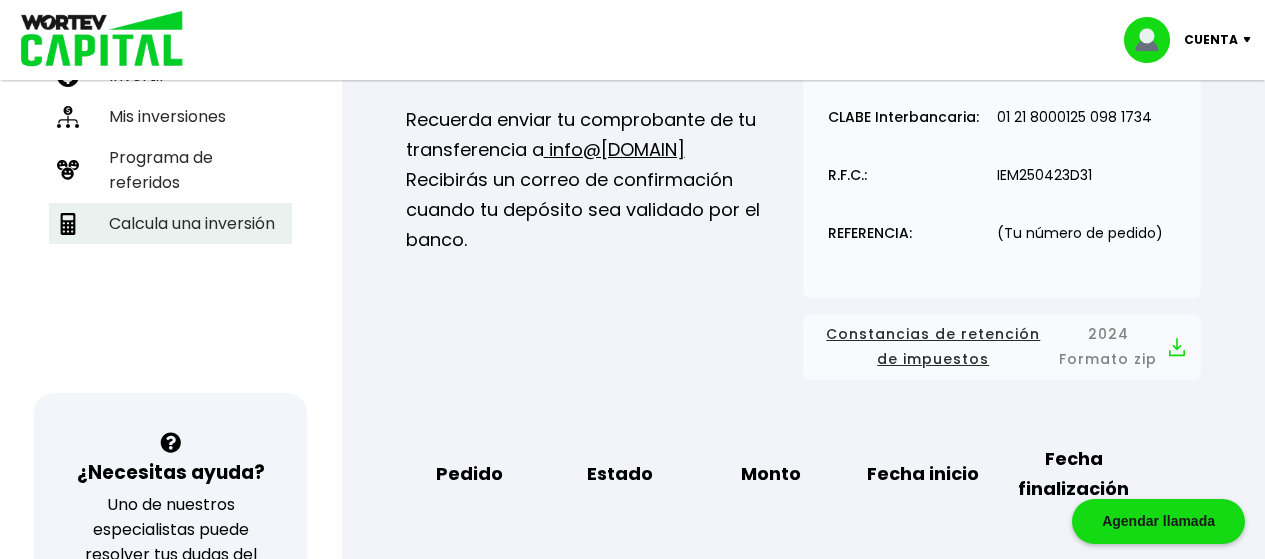 click on "Calcula una inversión" at bounding box center (170, 223) 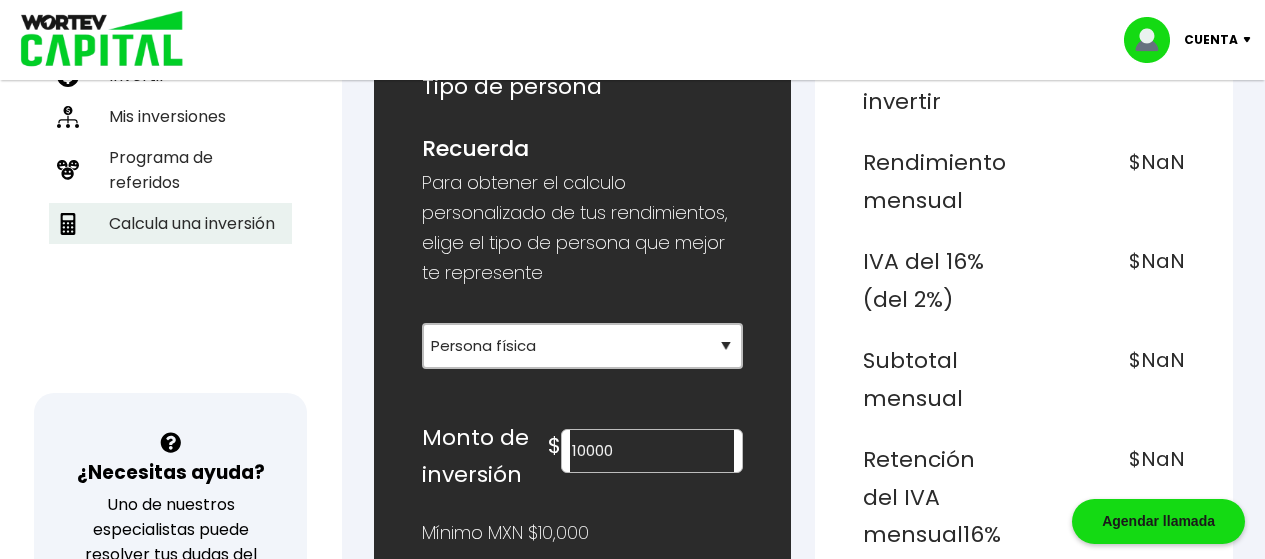 scroll, scrollTop: 0, scrollLeft: 0, axis: both 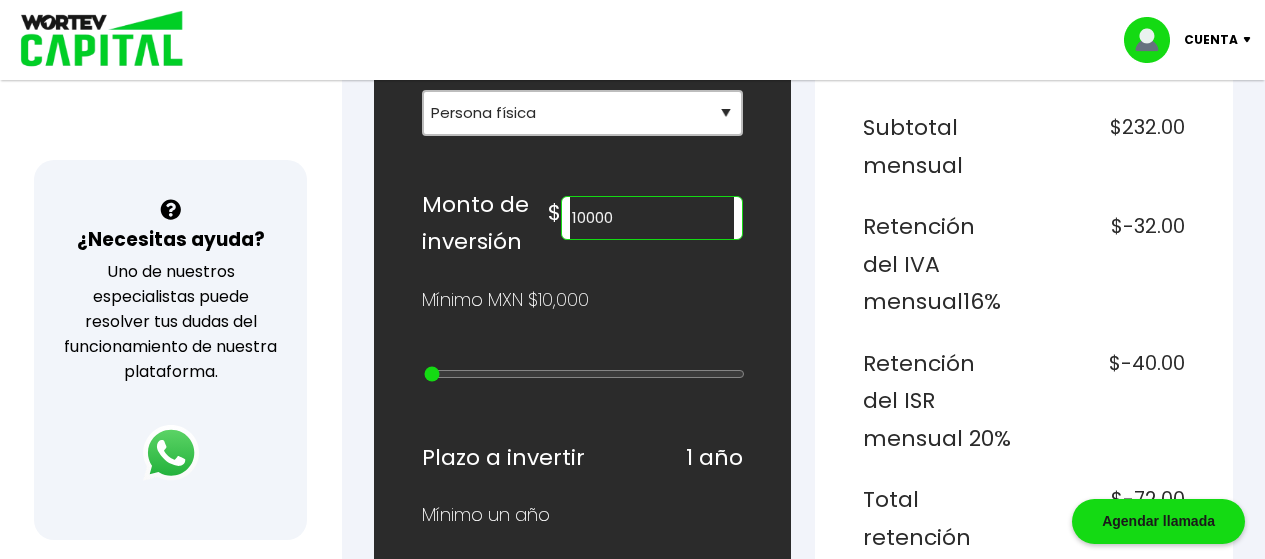 click on "10000" at bounding box center [652, 218] 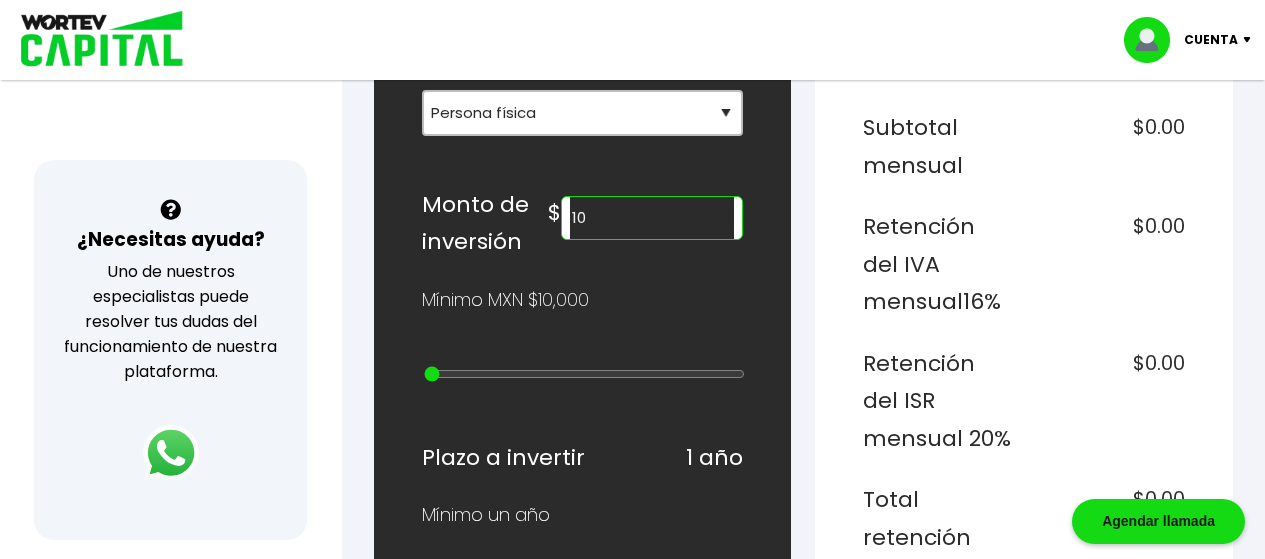type on "1" 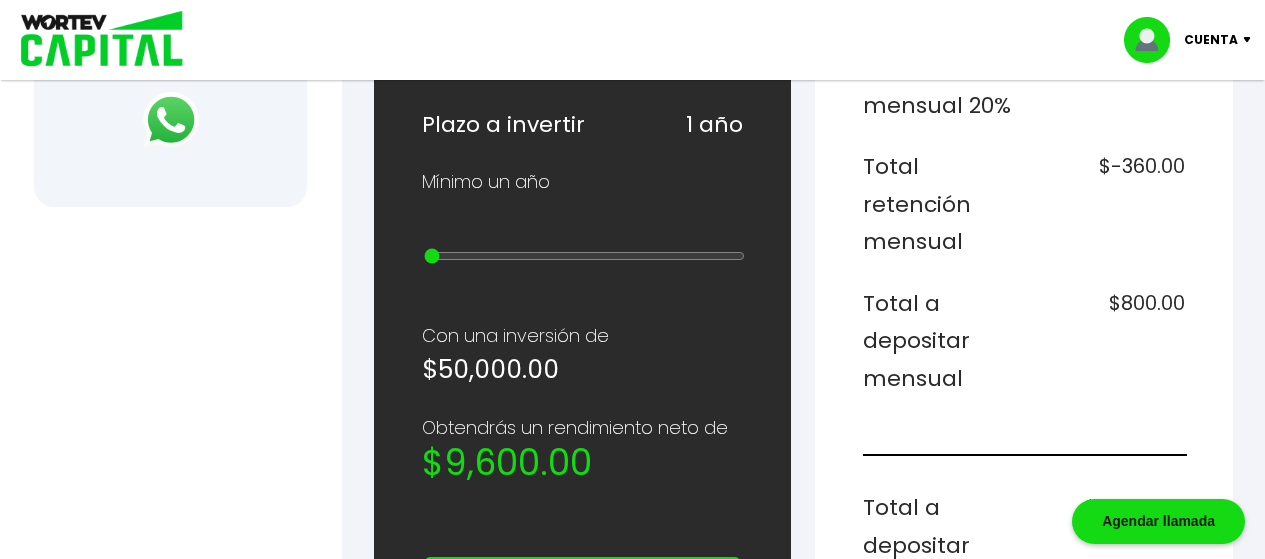 scroll, scrollTop: 983, scrollLeft: 0, axis: vertical 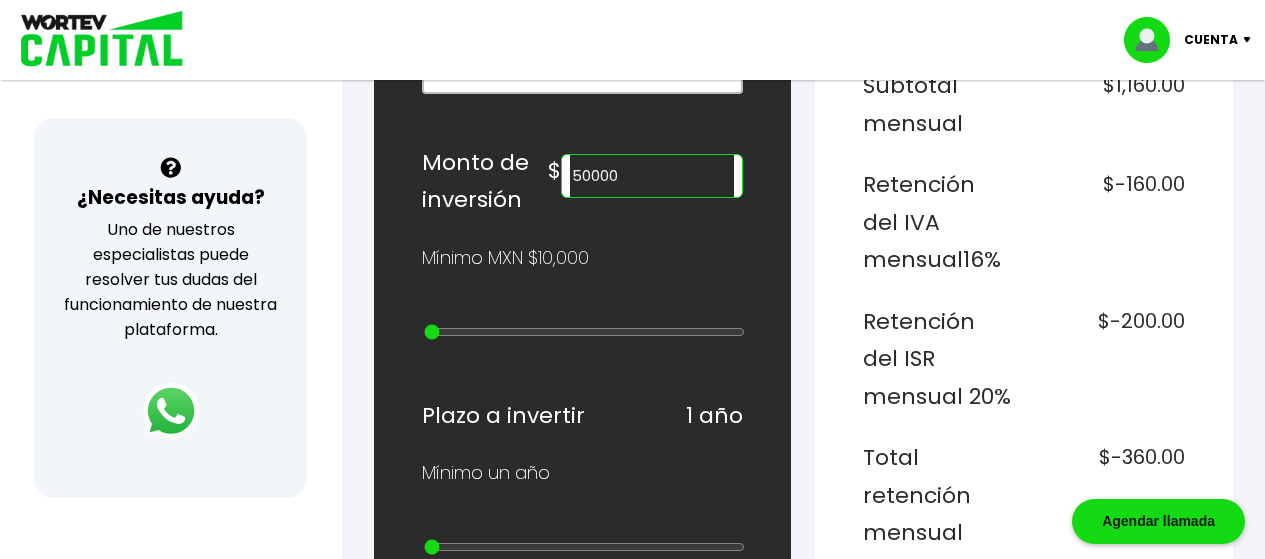 drag, startPoint x: 692, startPoint y: 182, endPoint x: 315, endPoint y: 207, distance: 377.828 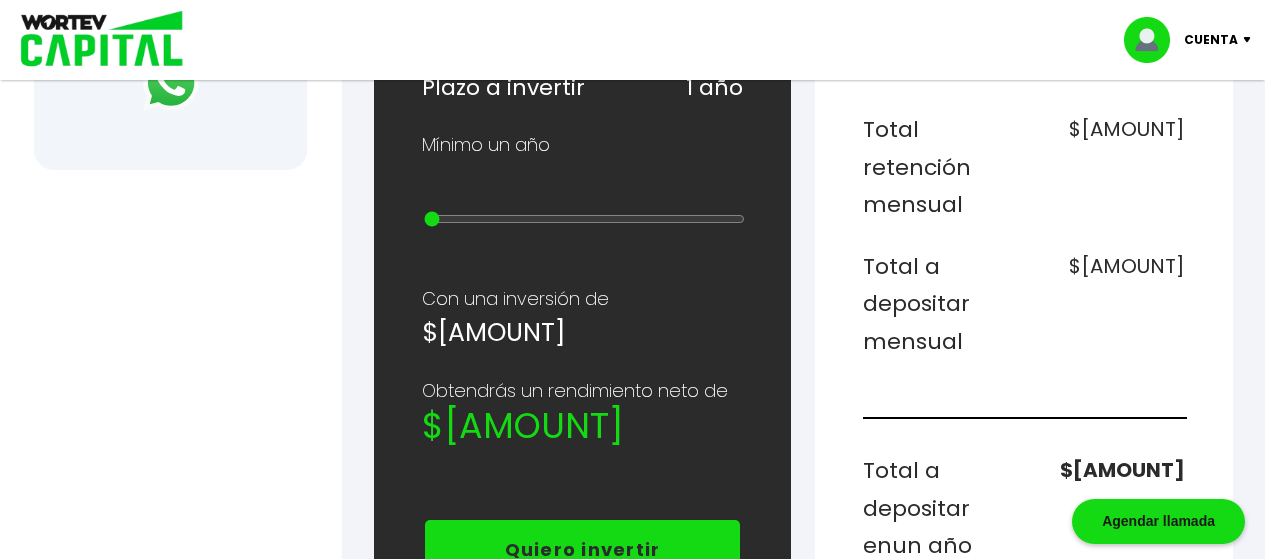 scroll, scrollTop: 937, scrollLeft: 0, axis: vertical 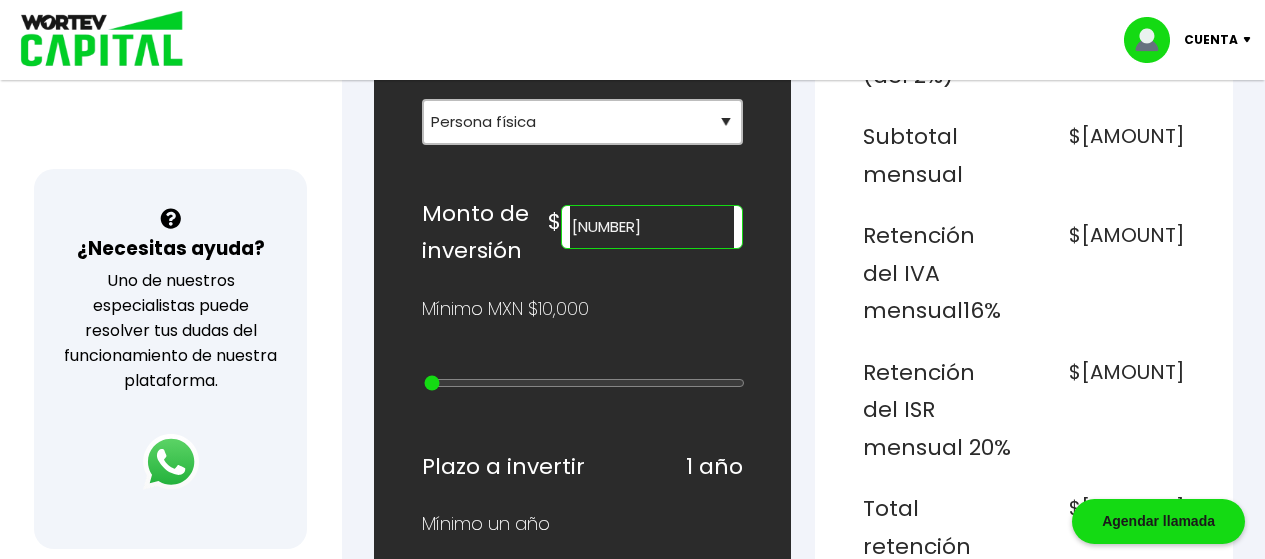 click on "[NUMBER]" at bounding box center (652, 227) 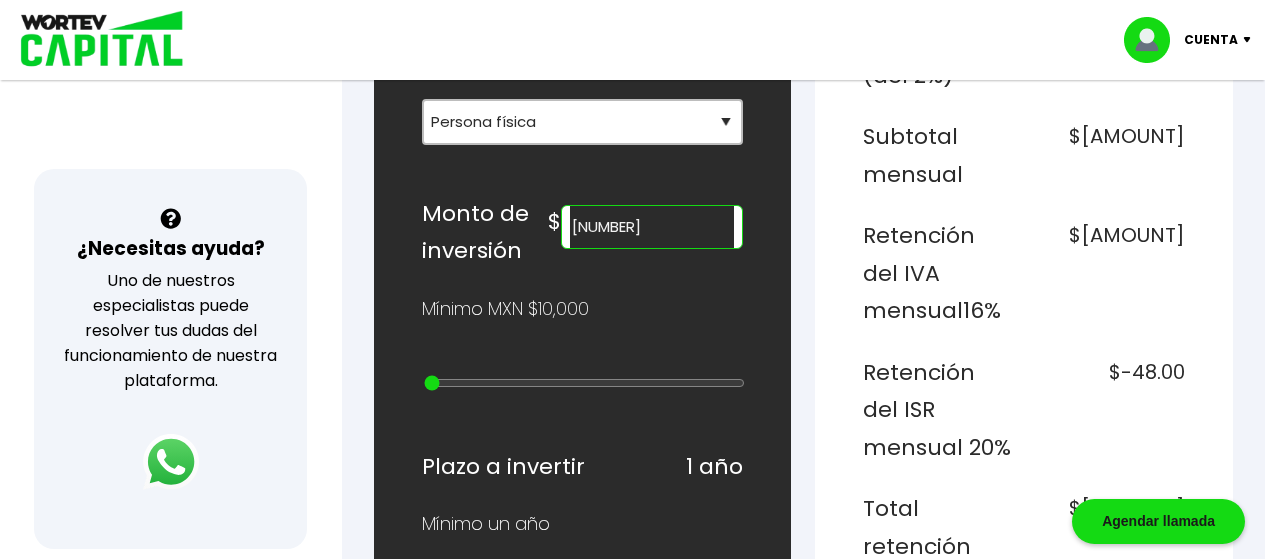 type on "[NUMBER]" 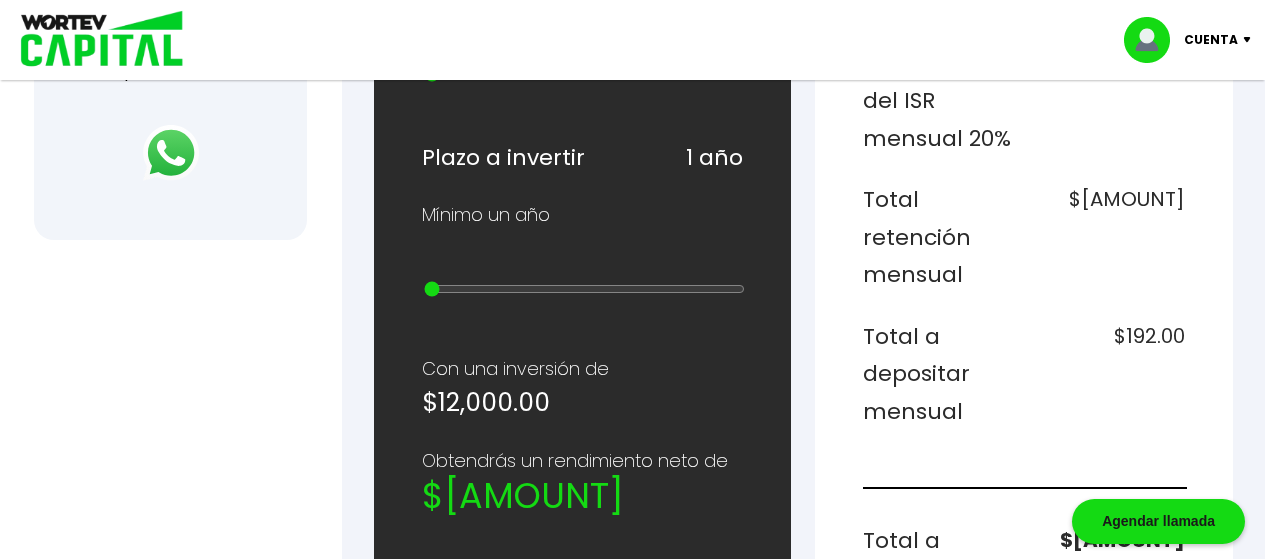 scroll, scrollTop: 799, scrollLeft: 0, axis: vertical 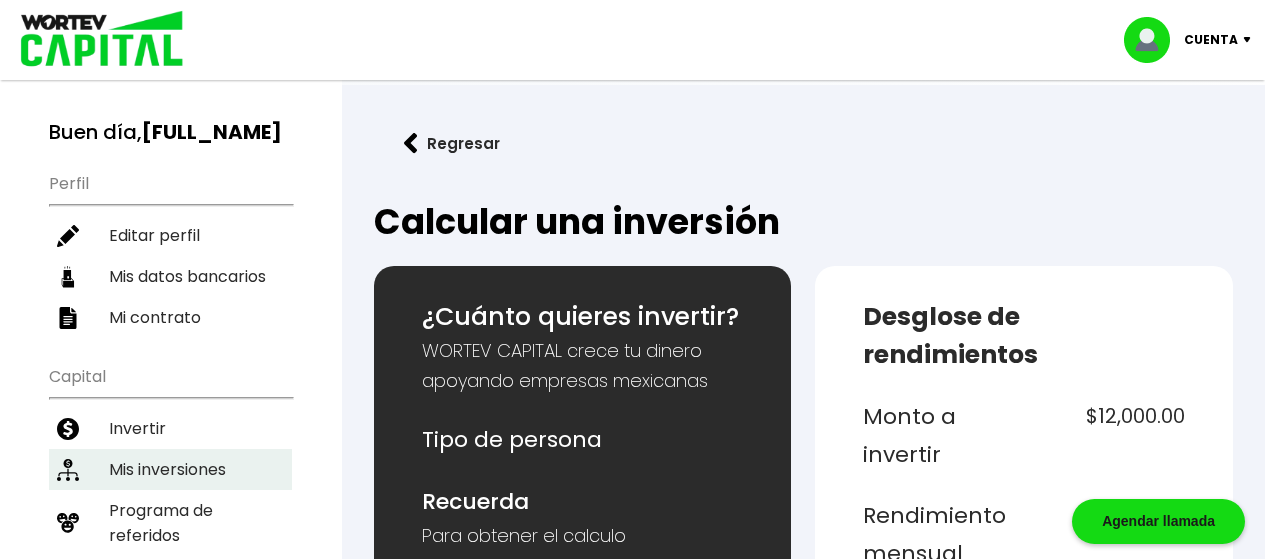 click on "Mis inversiones" at bounding box center (170, 469) 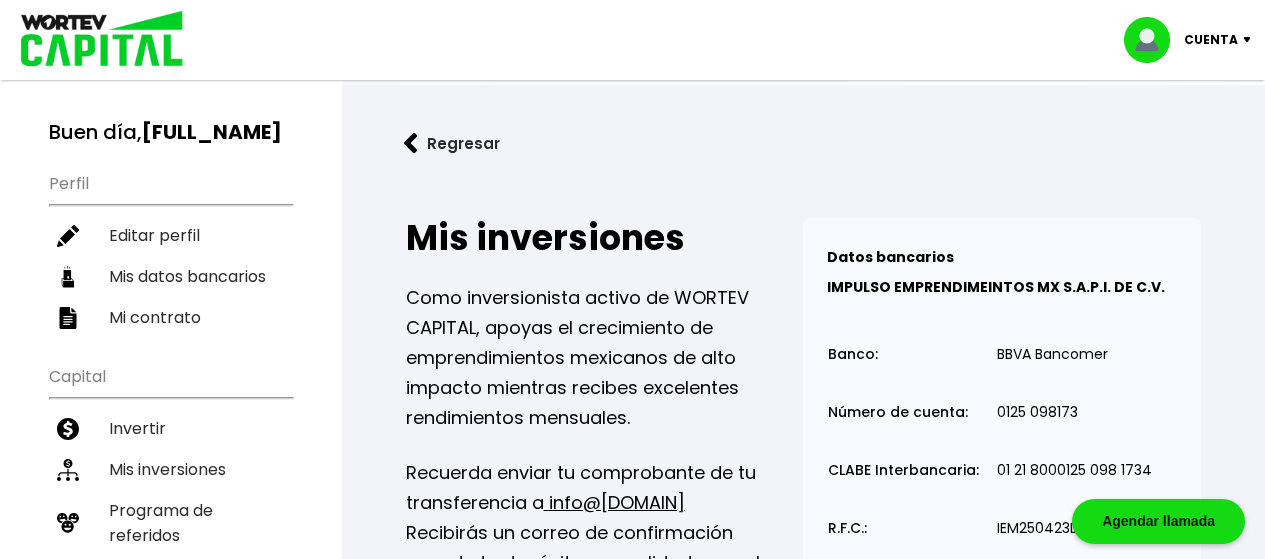 select on "1" 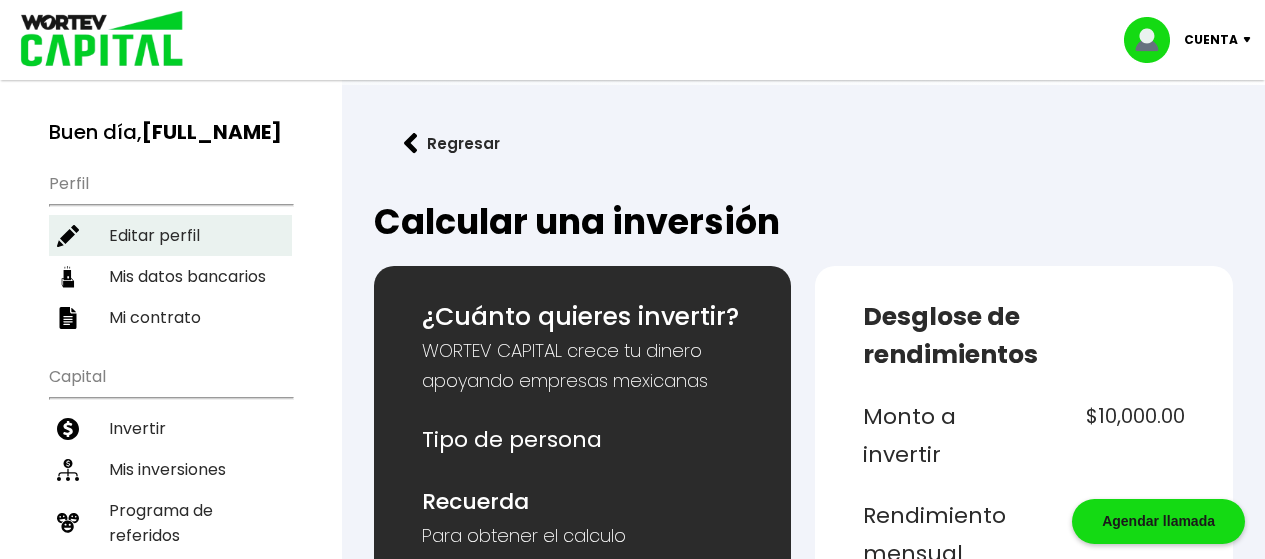 click on "Editar perfil" at bounding box center (170, 235) 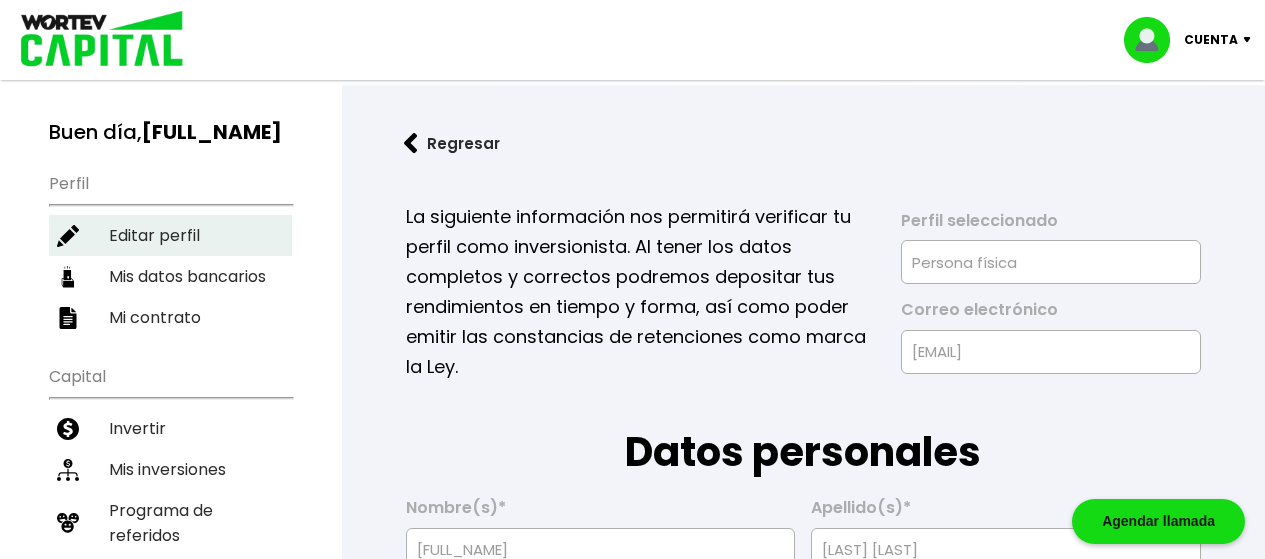 type on "[DATE]" 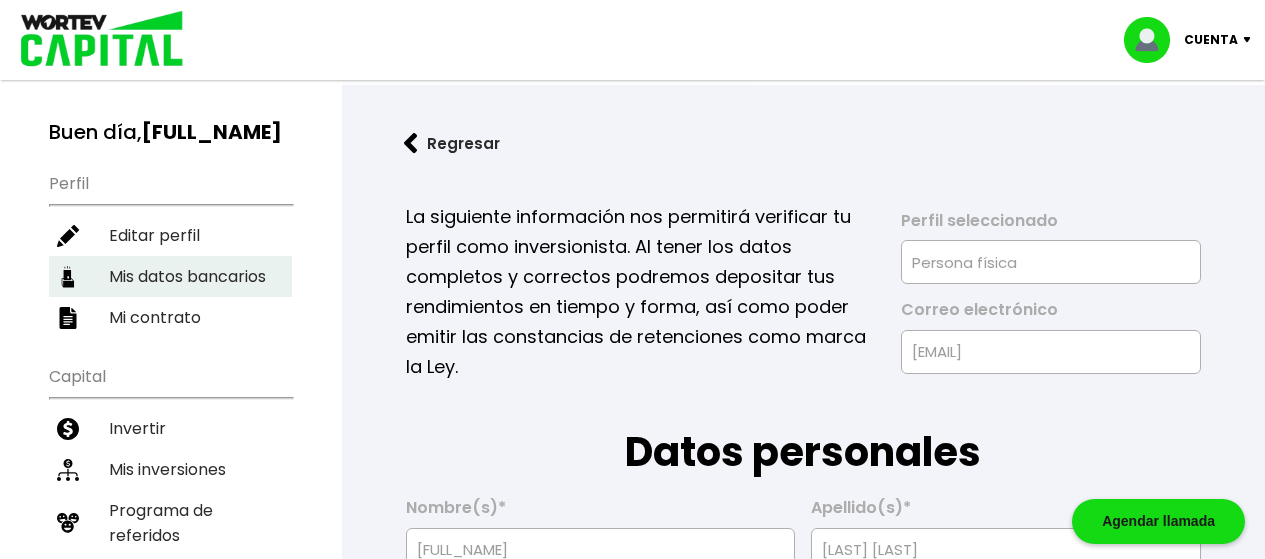 click on "Mis datos bancarios" at bounding box center [170, 276] 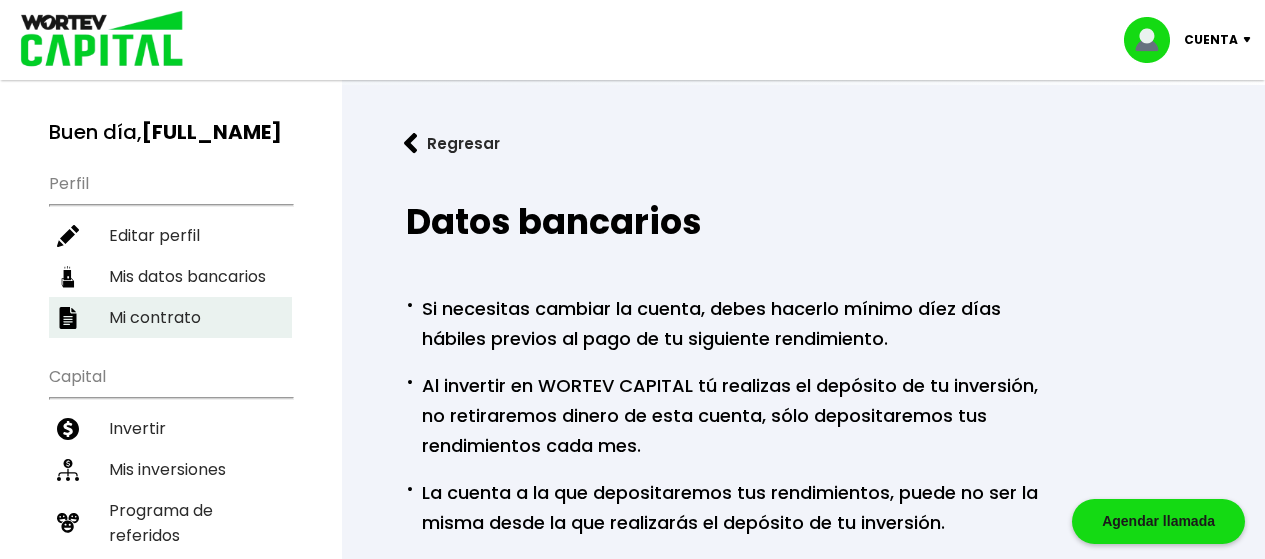 click on "Mi contrato" at bounding box center (170, 317) 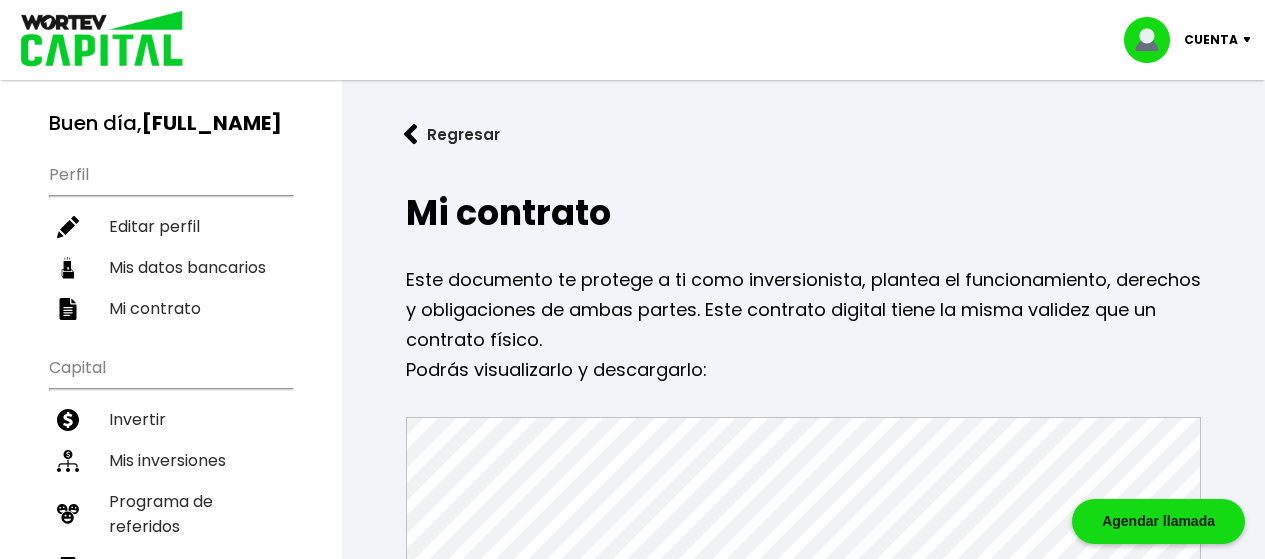 scroll, scrollTop: 0, scrollLeft: 0, axis: both 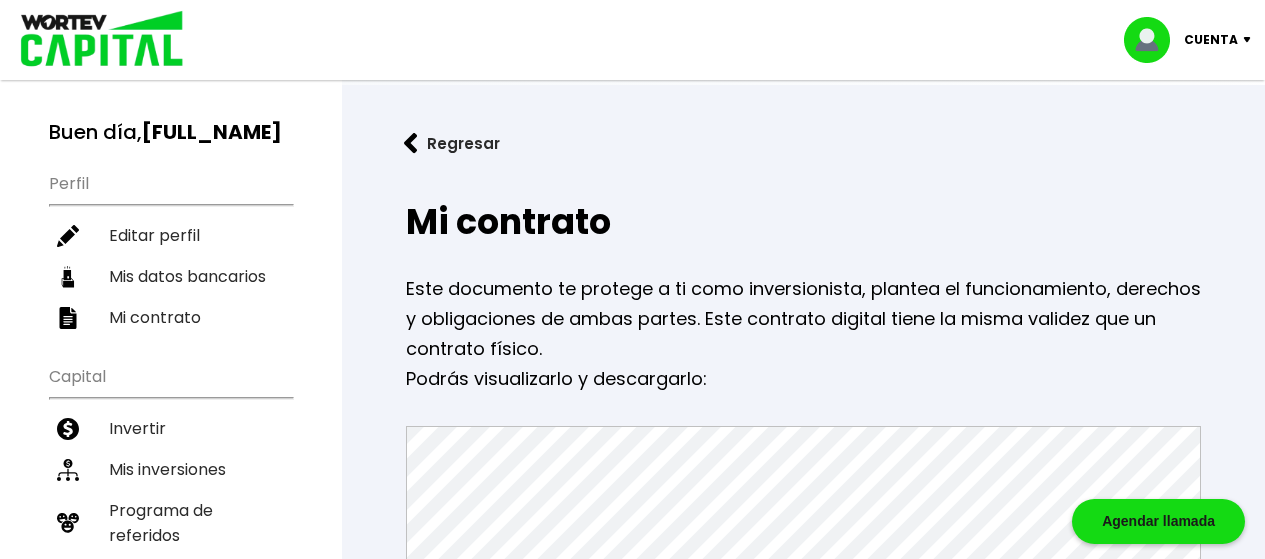 click on "Cuenta" at bounding box center [1211, 40] 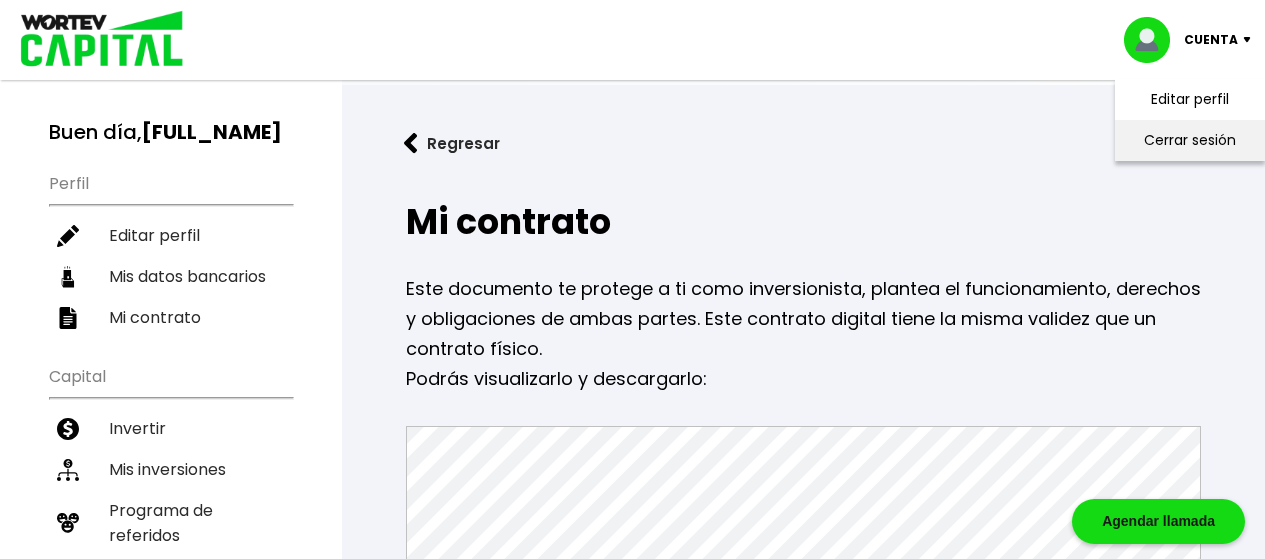 click on "Cerrar sesión" at bounding box center (1190, 140) 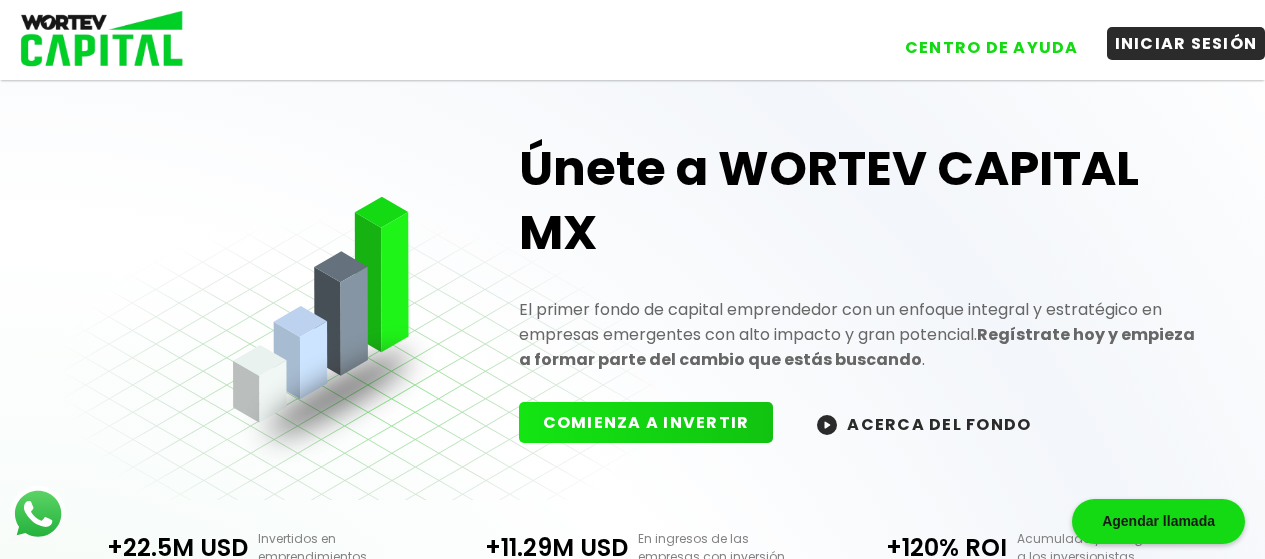 click on "INICIAR SESIÓN" at bounding box center (1186, 43) 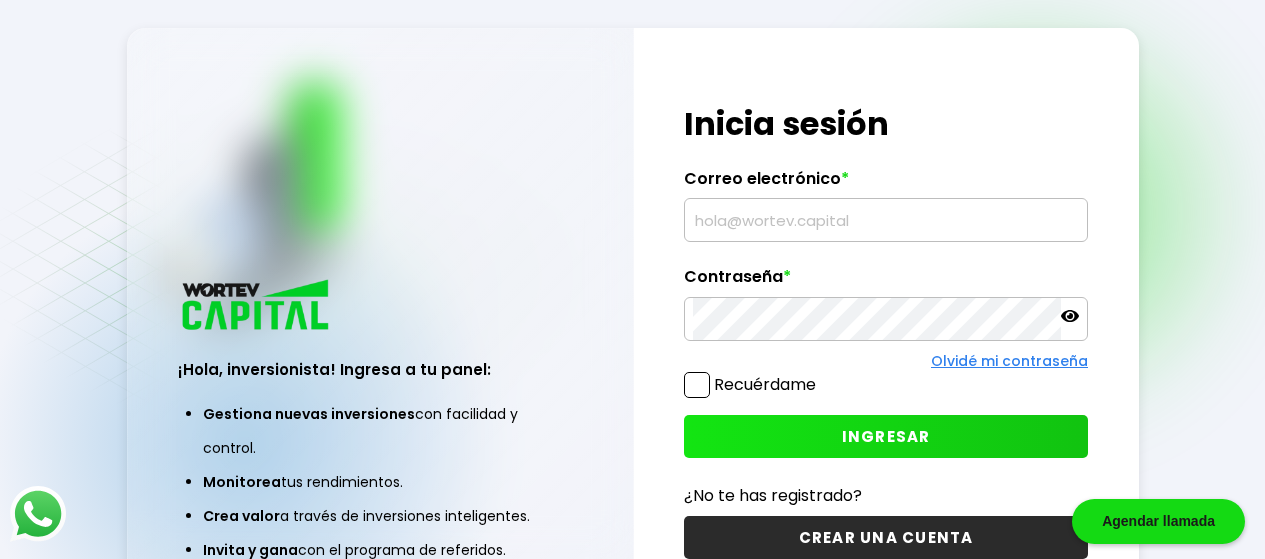 type on "[EMAIL]" 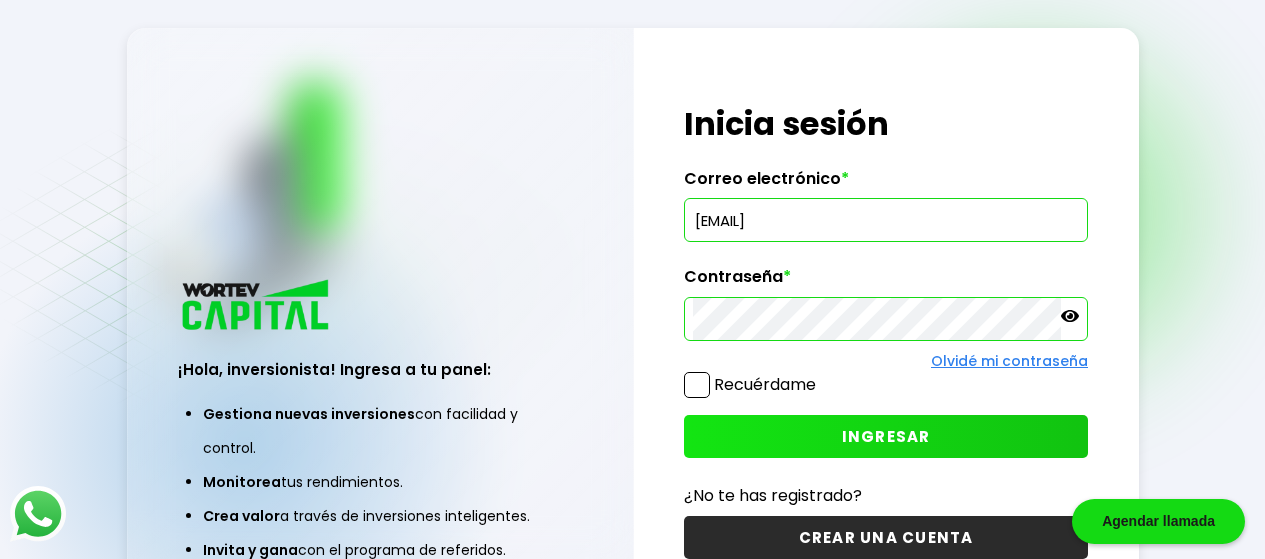 click on "INGRESAR" at bounding box center (886, 436) 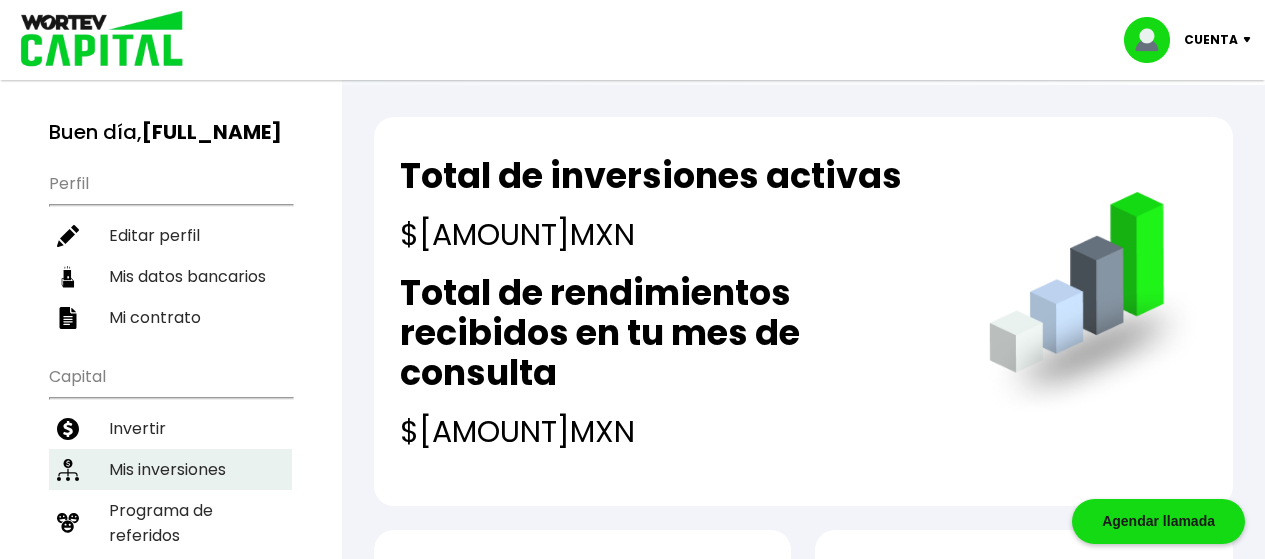 click on "Mis inversiones" at bounding box center [170, 469] 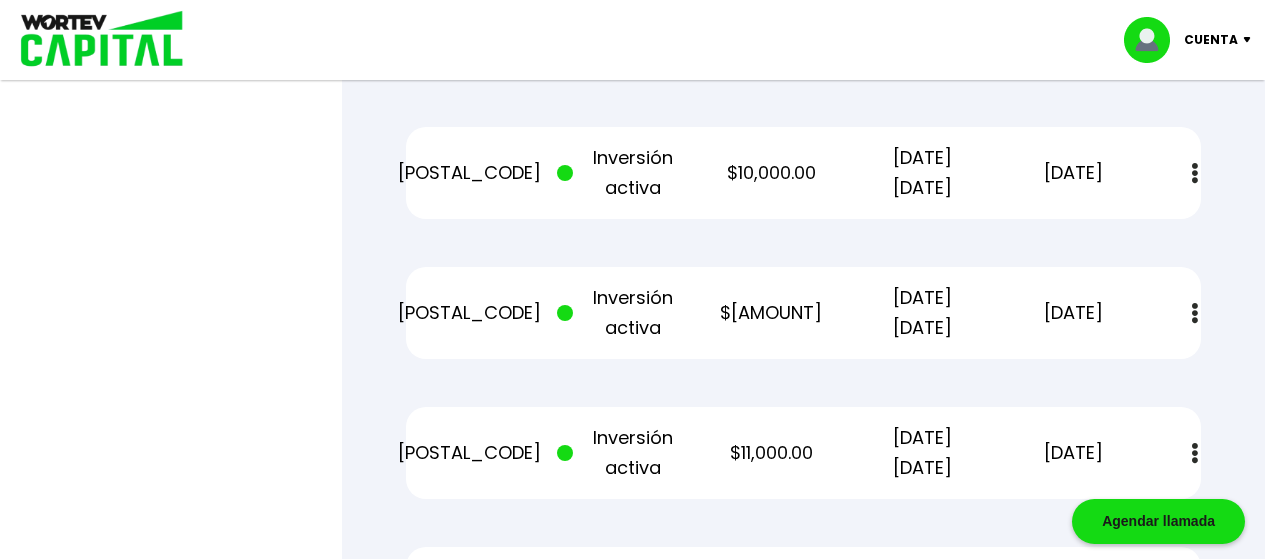 scroll, scrollTop: 1079, scrollLeft: 0, axis: vertical 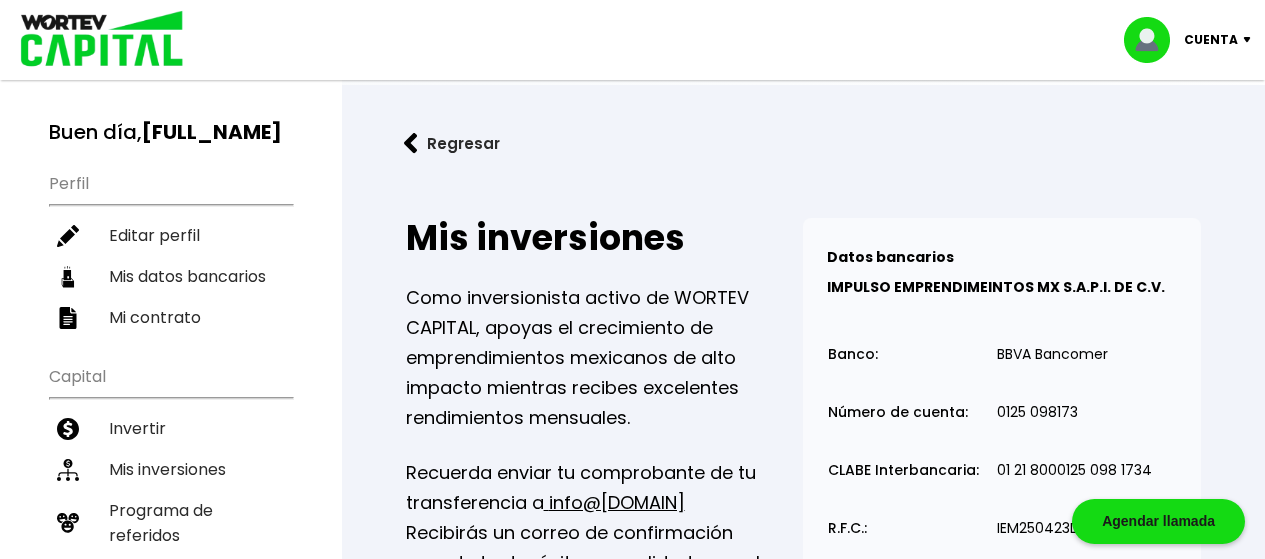 click on "Cuenta" at bounding box center (1194, 40) 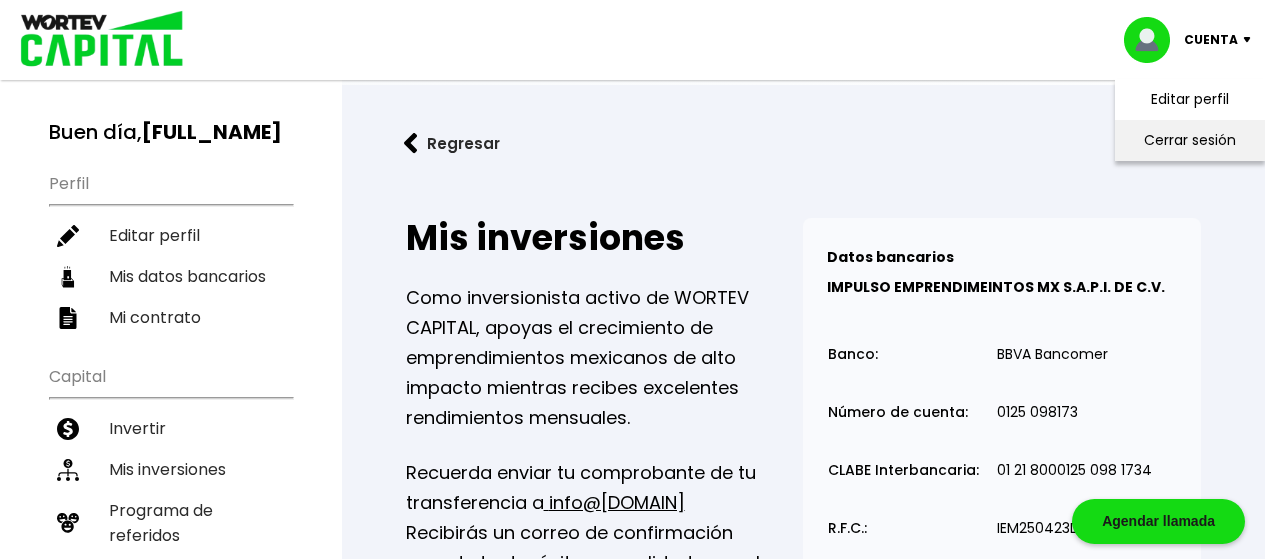 click on "Cerrar sesión" at bounding box center [1190, 140] 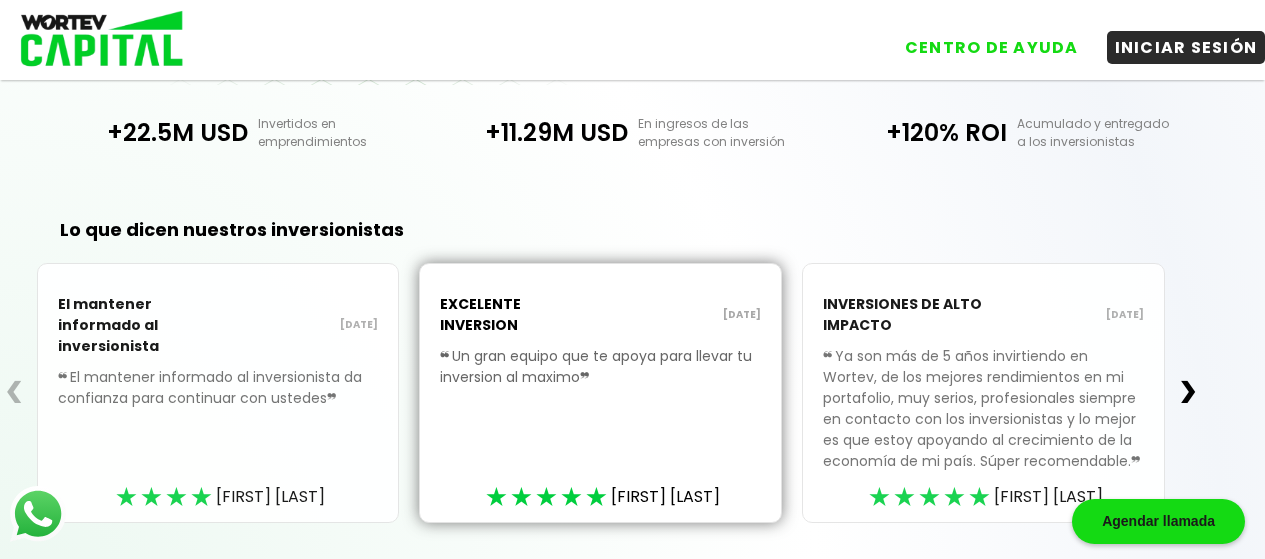 scroll, scrollTop: 0, scrollLeft: 0, axis: both 